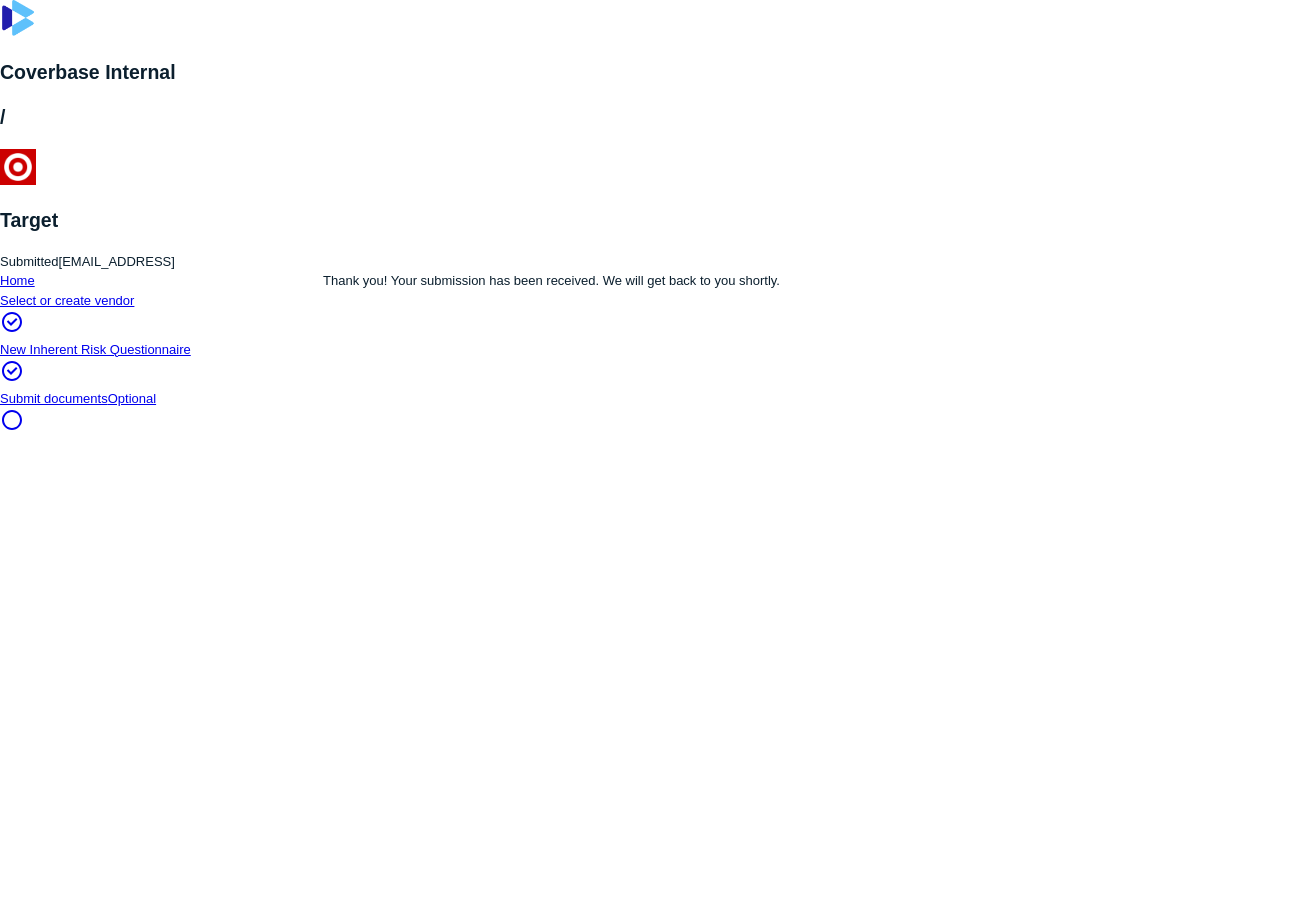 scroll, scrollTop: 0, scrollLeft: 0, axis: both 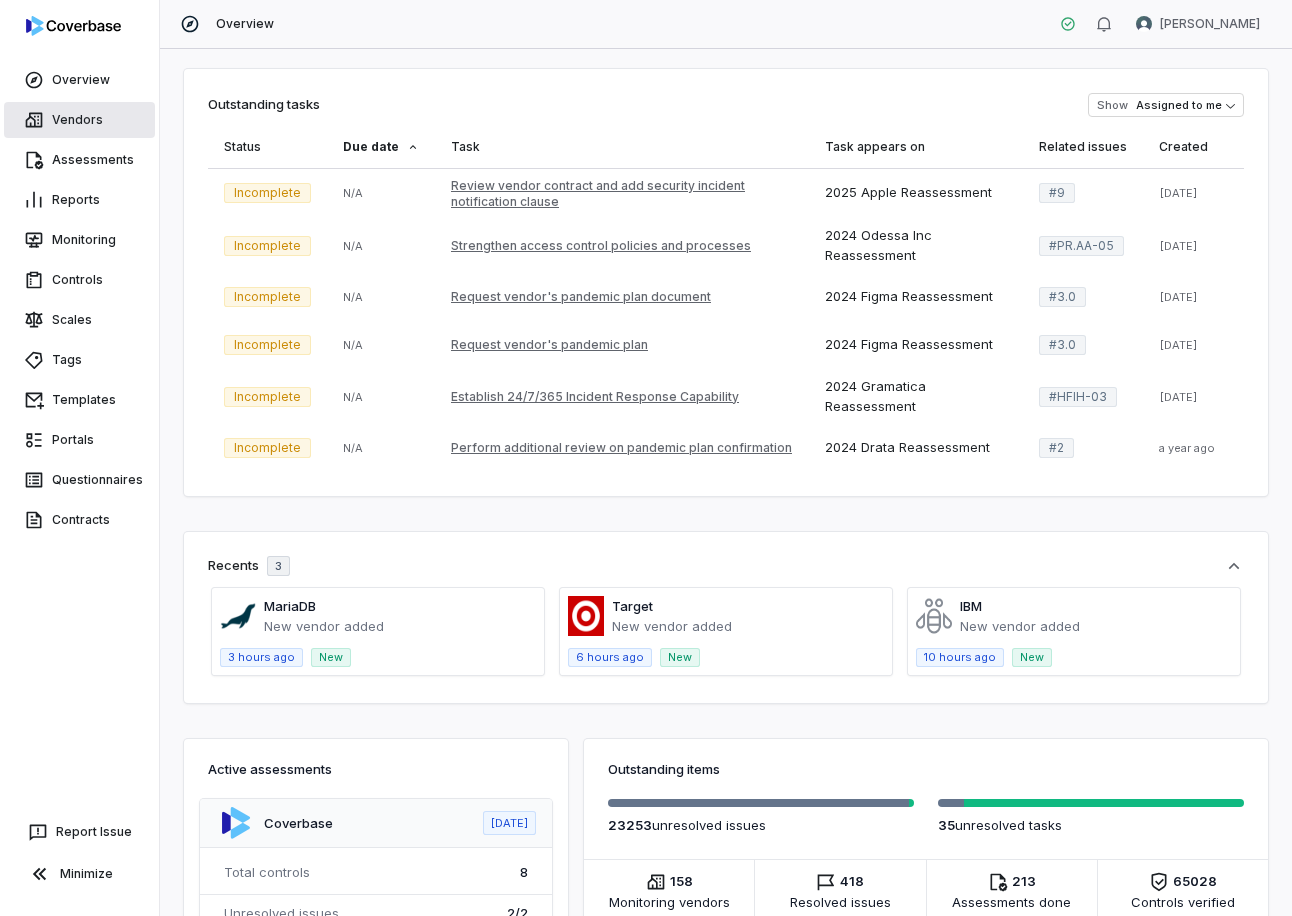click on "Vendors" at bounding box center [79, 120] 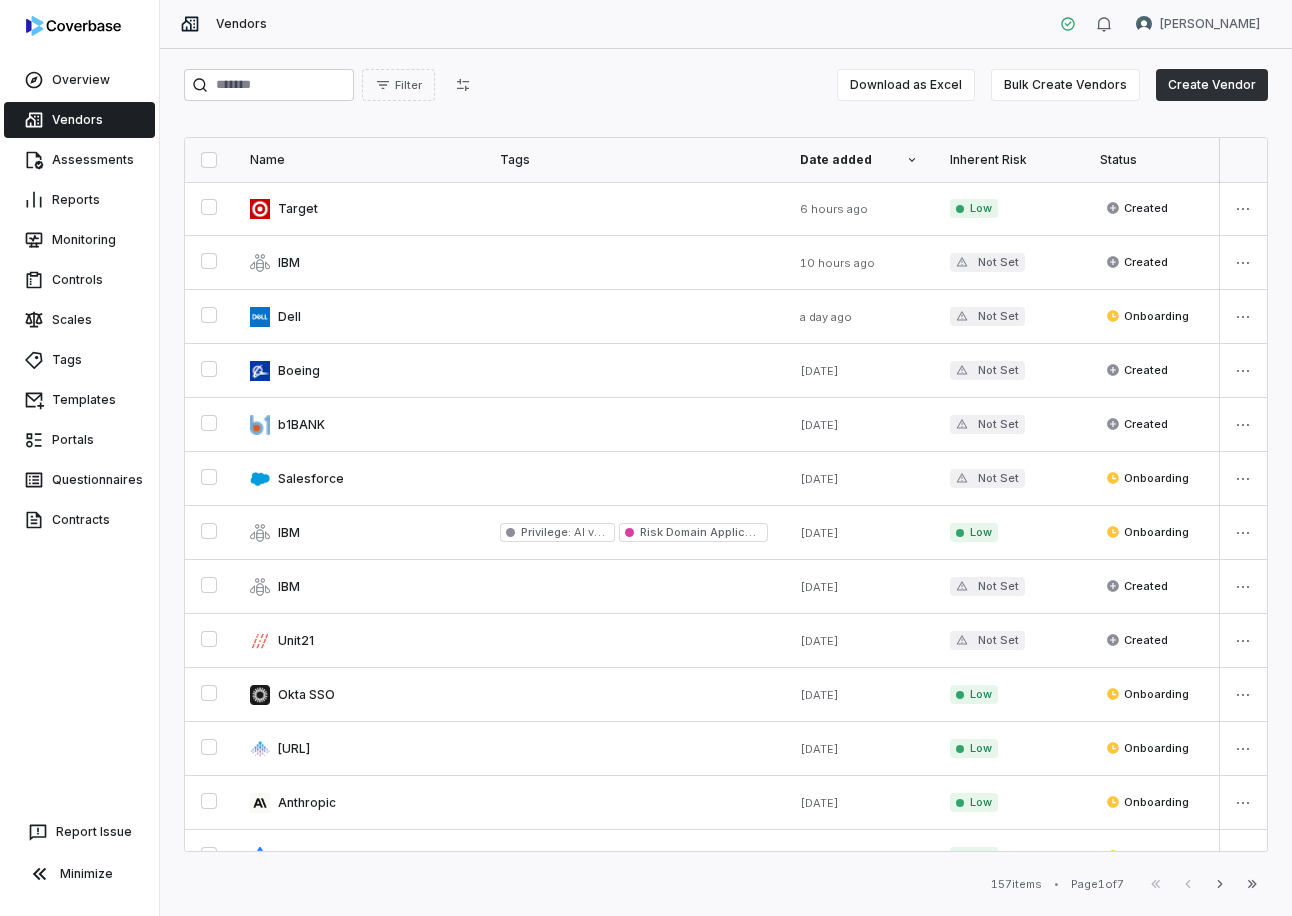 click on "Create Vendor" at bounding box center [1212, 85] 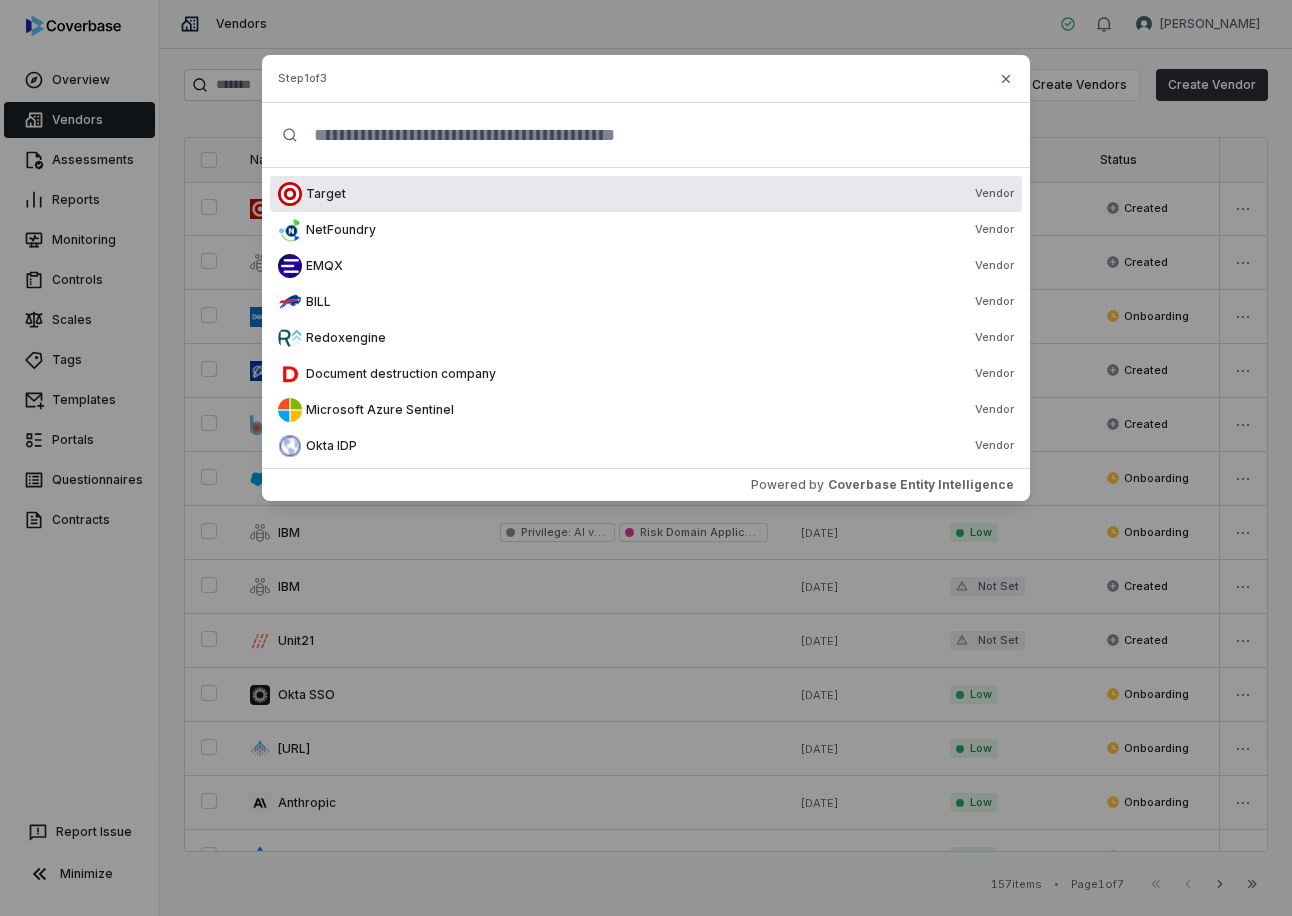 click at bounding box center (654, 135) 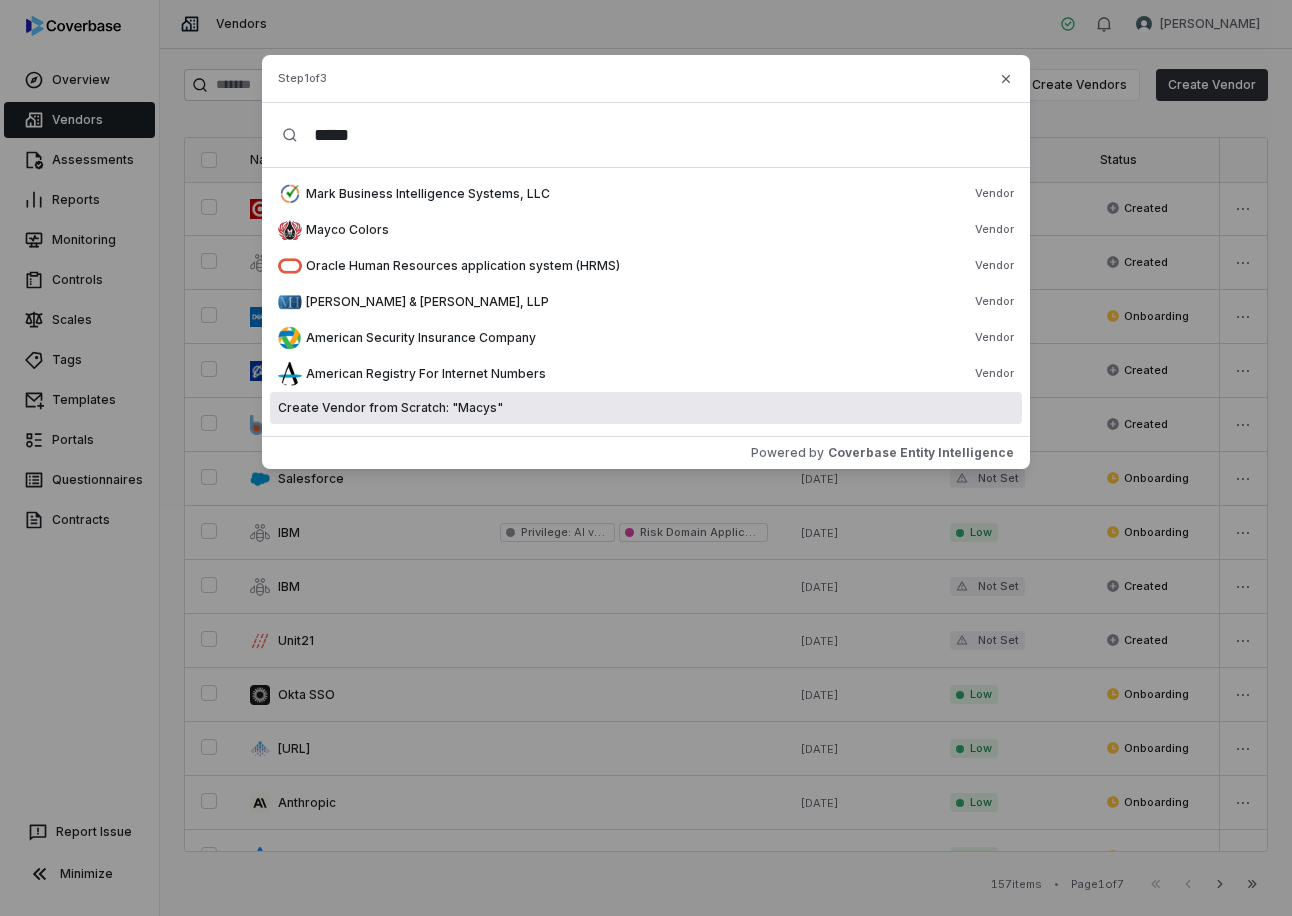 type on "*****" 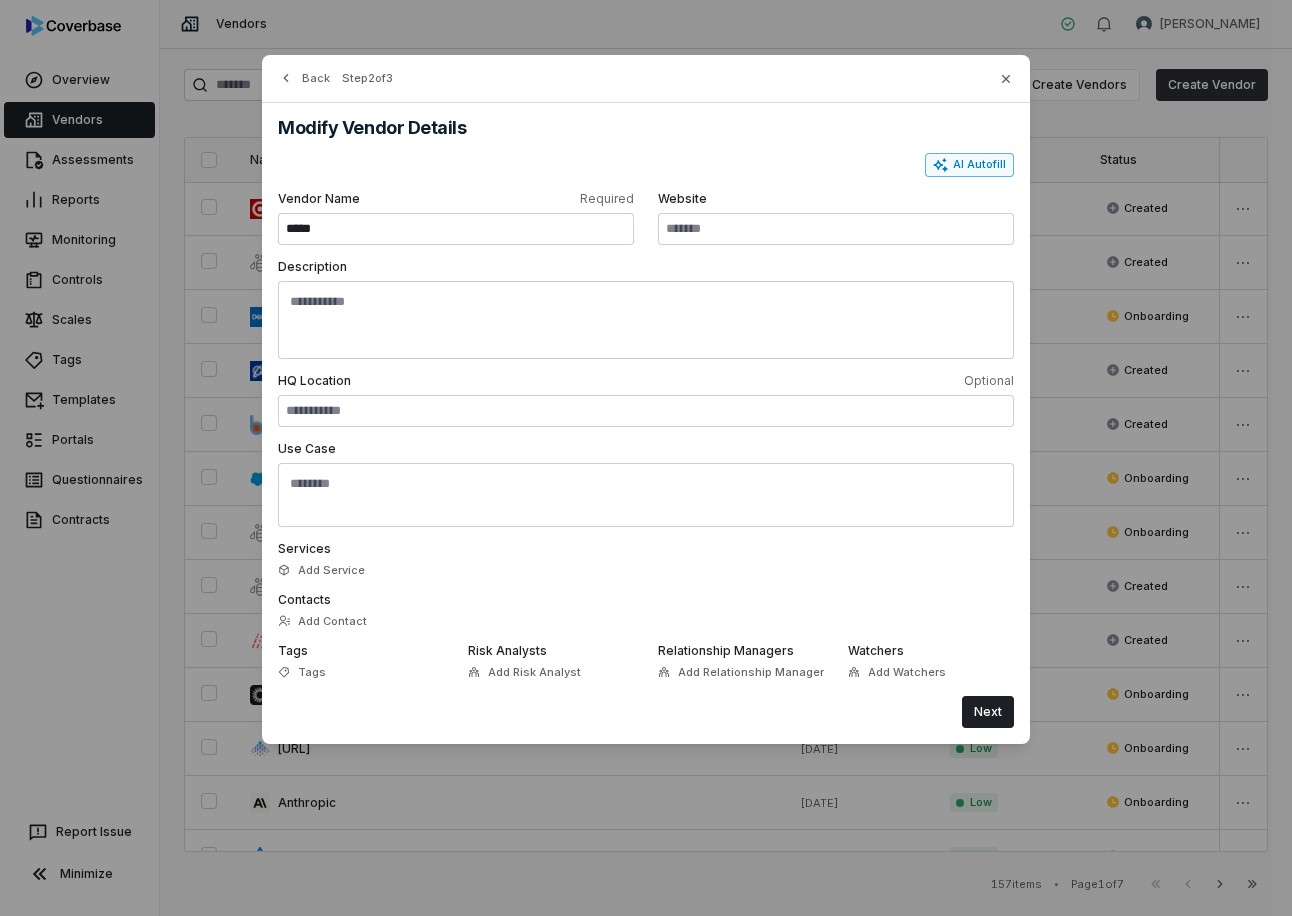 click on "AI Autofill" at bounding box center [969, 165] 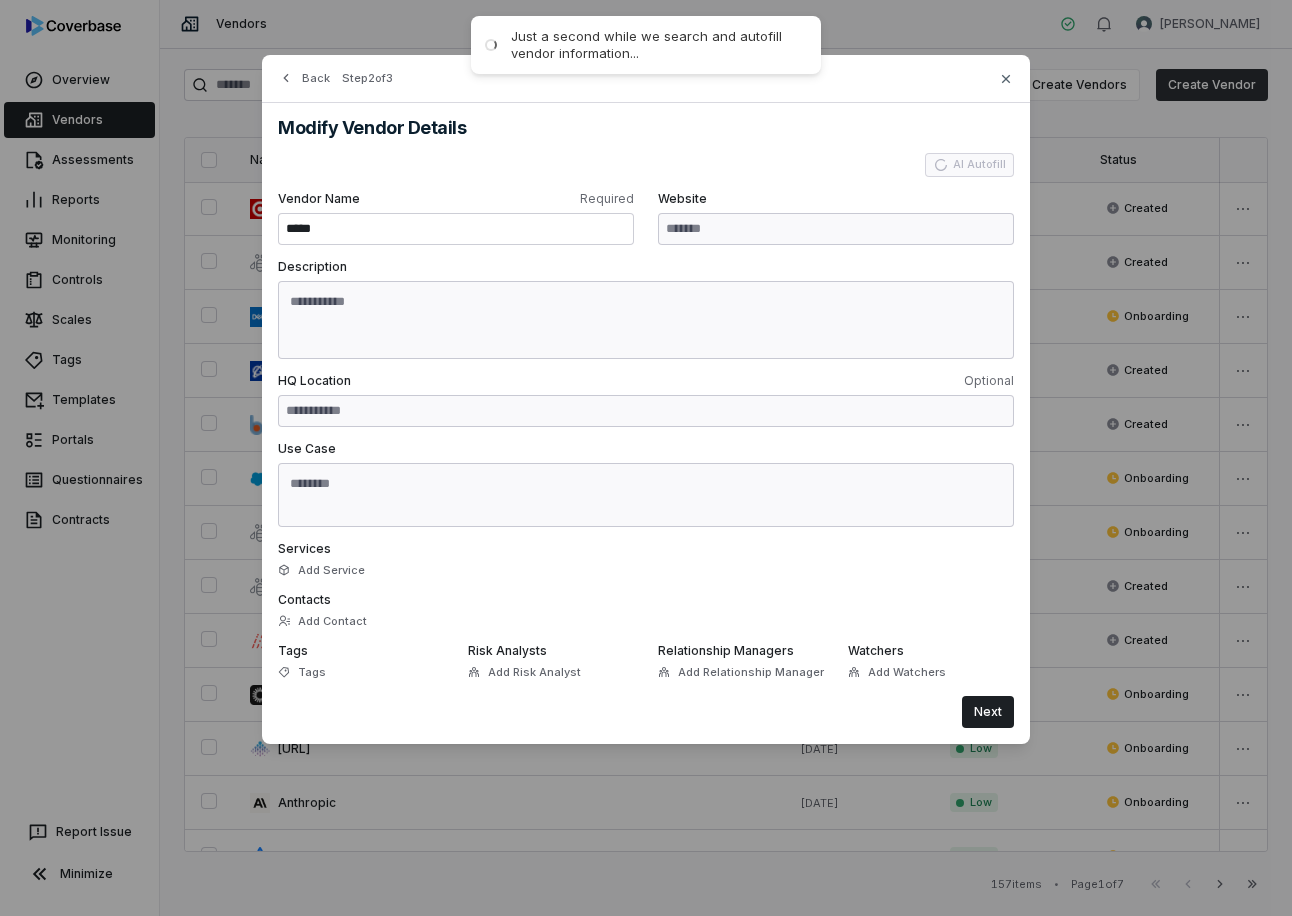 type on "**********" 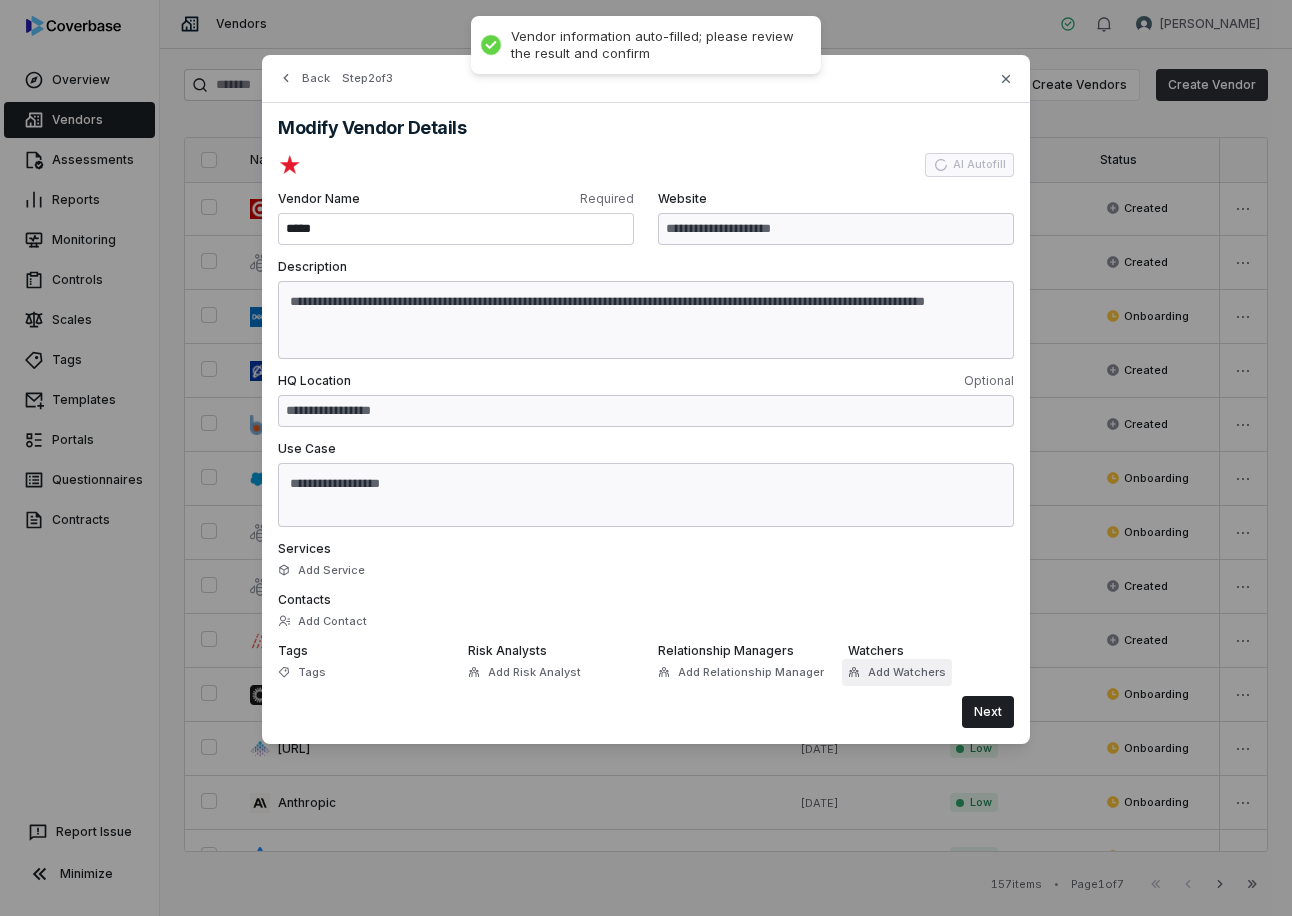 type on "**********" 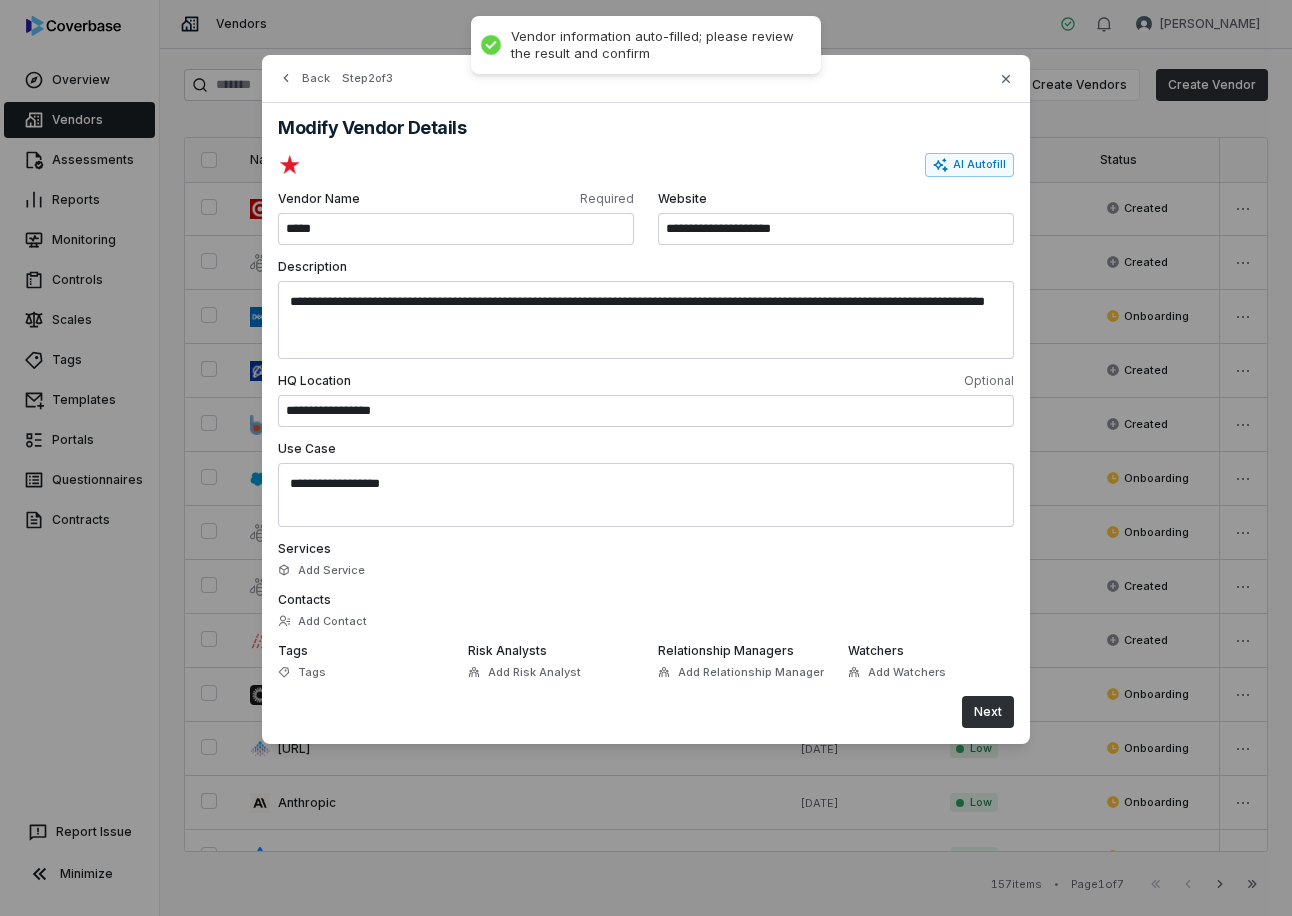 click on "Next" at bounding box center (988, 712) 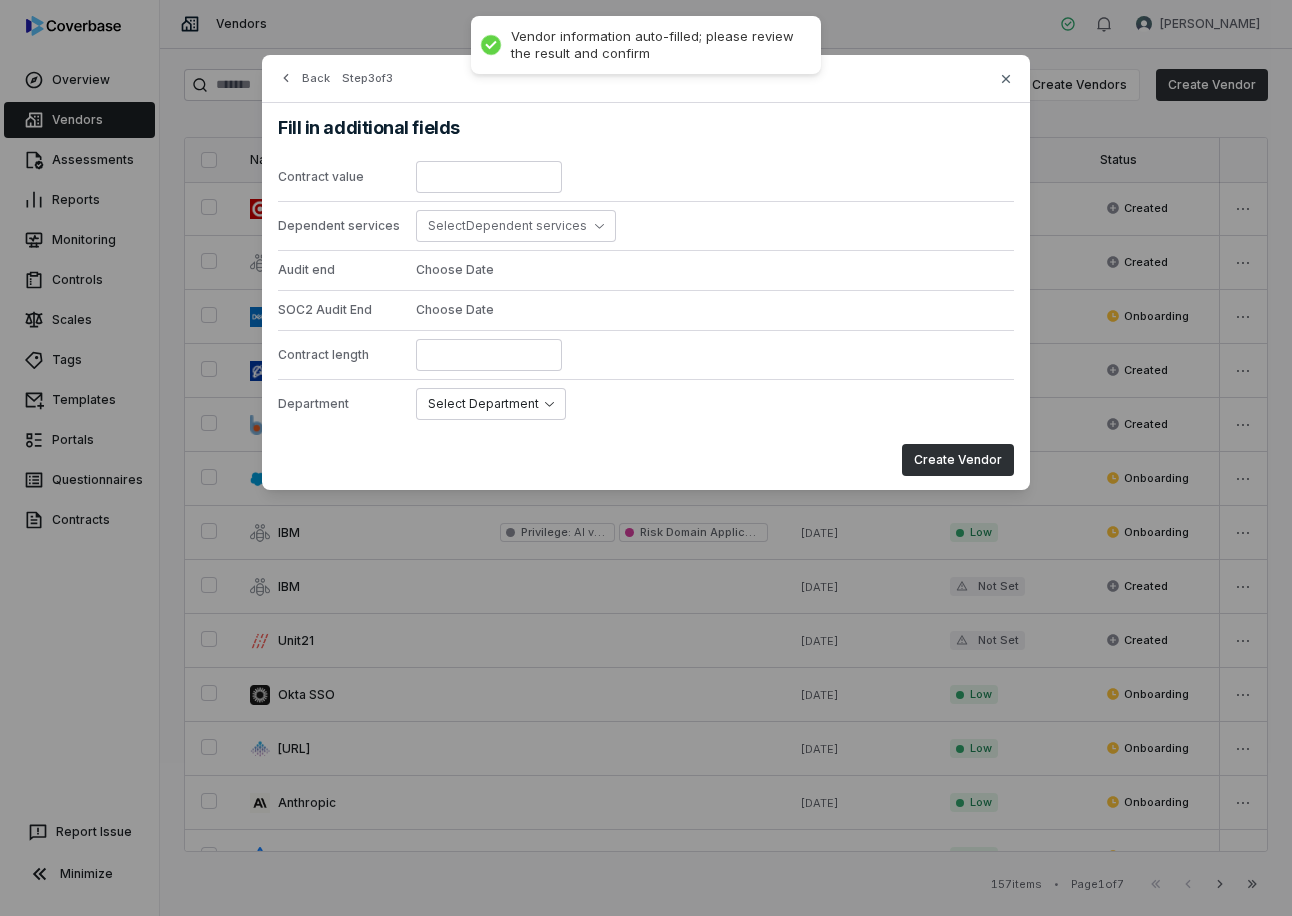 click on "Create Vendor" at bounding box center (958, 460) 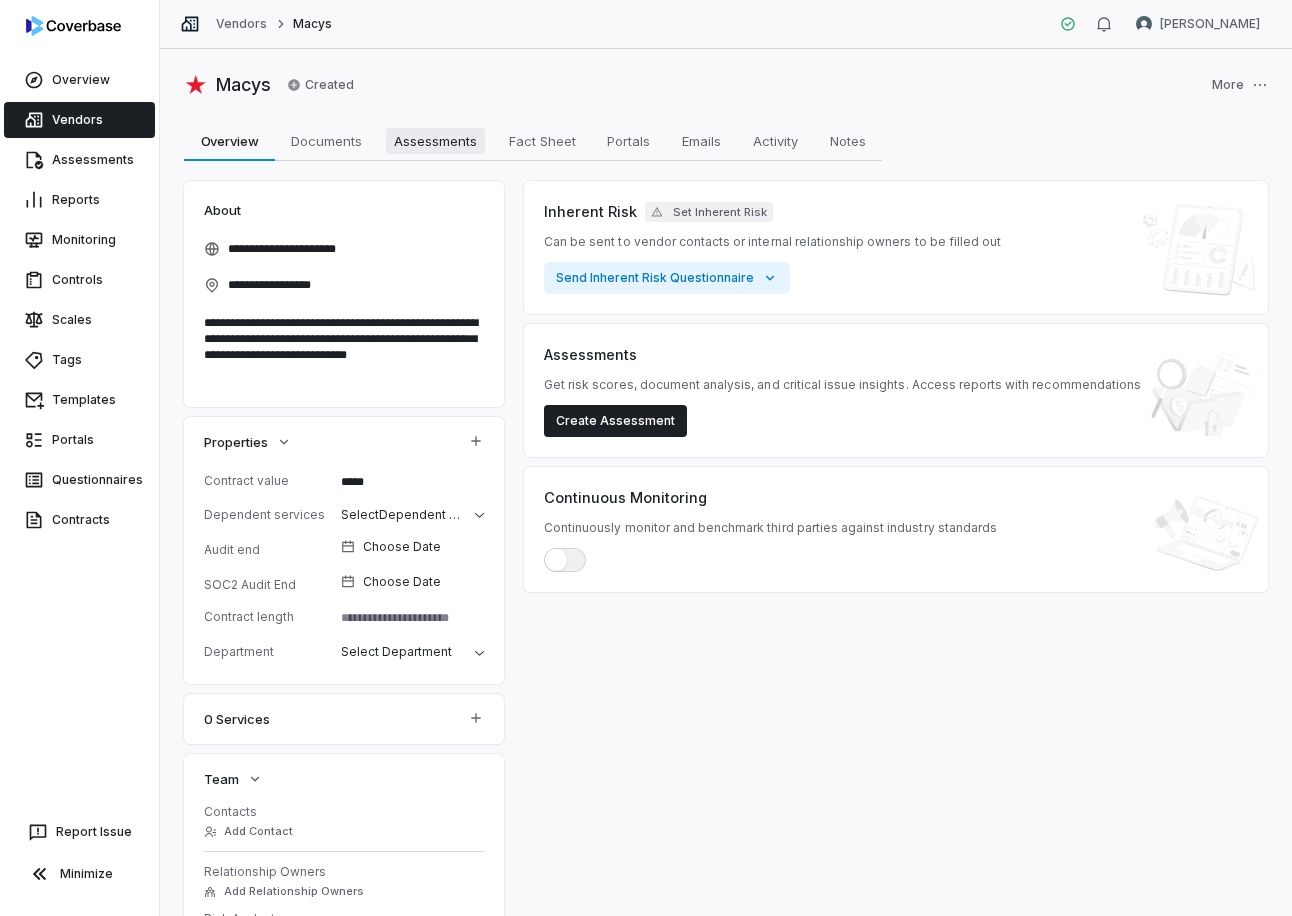 click on "Assessments" at bounding box center (435, 141) 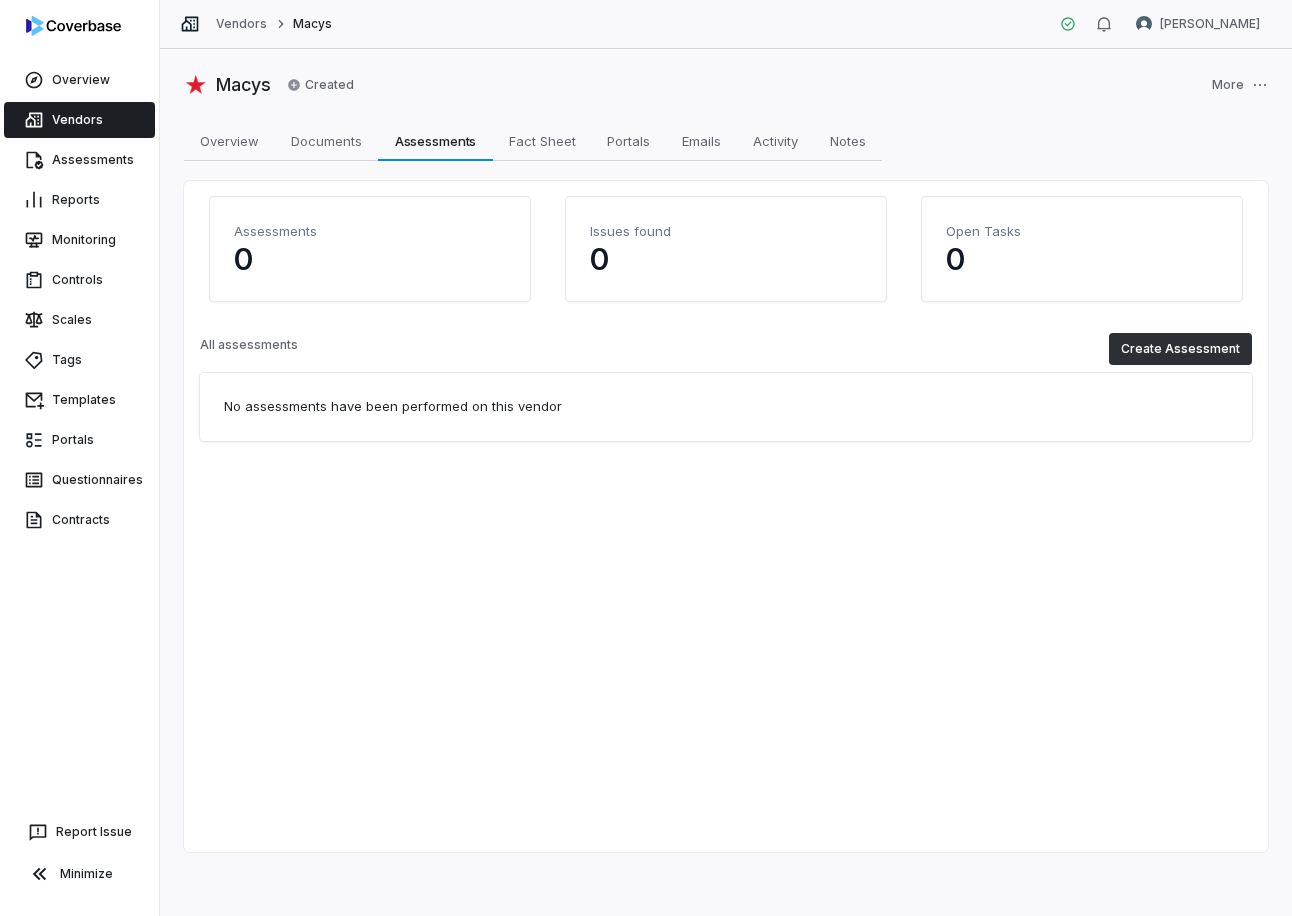 click on "Create Assessment" at bounding box center [1180, 349] 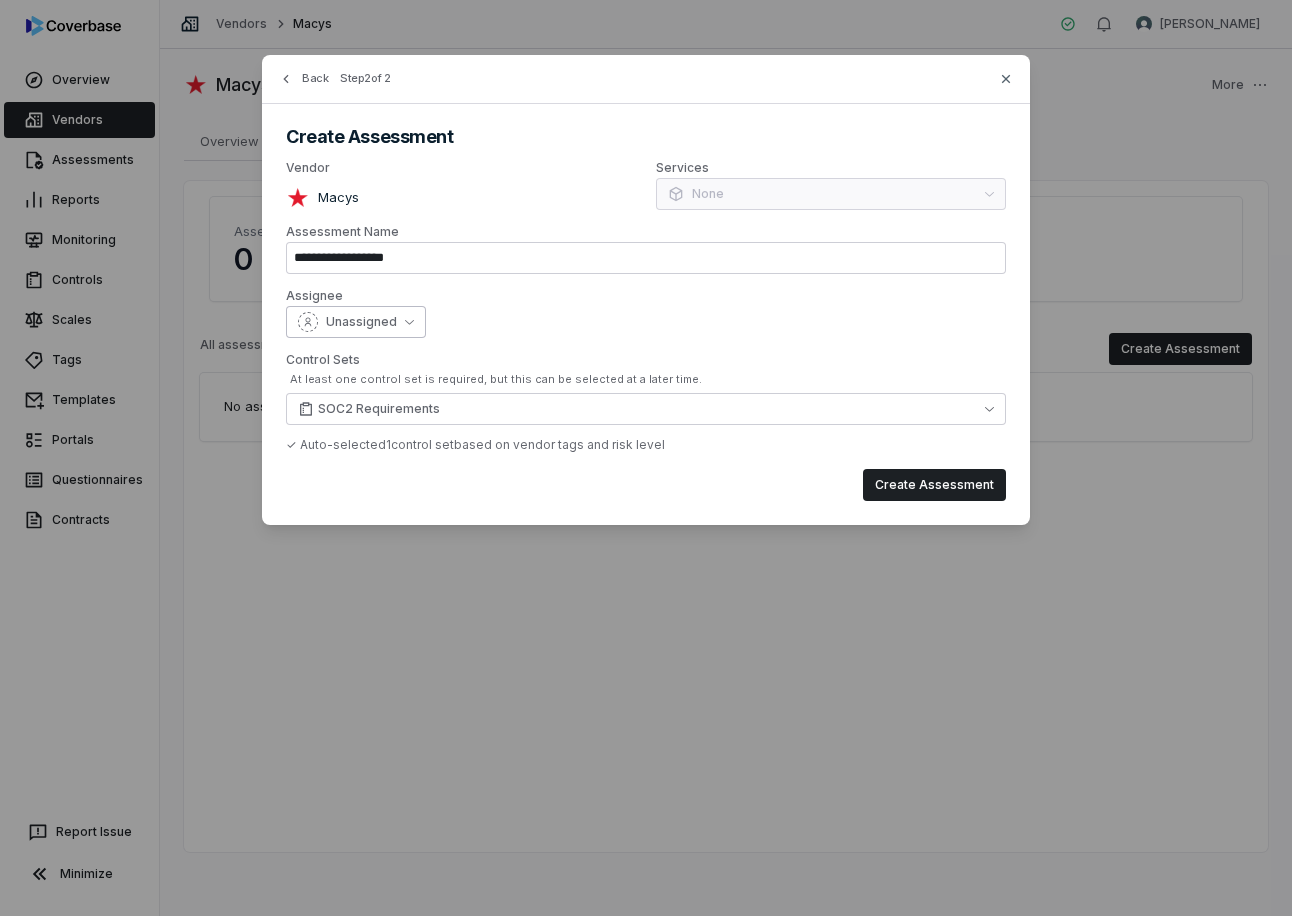 click on "Unassigned" at bounding box center [361, 322] 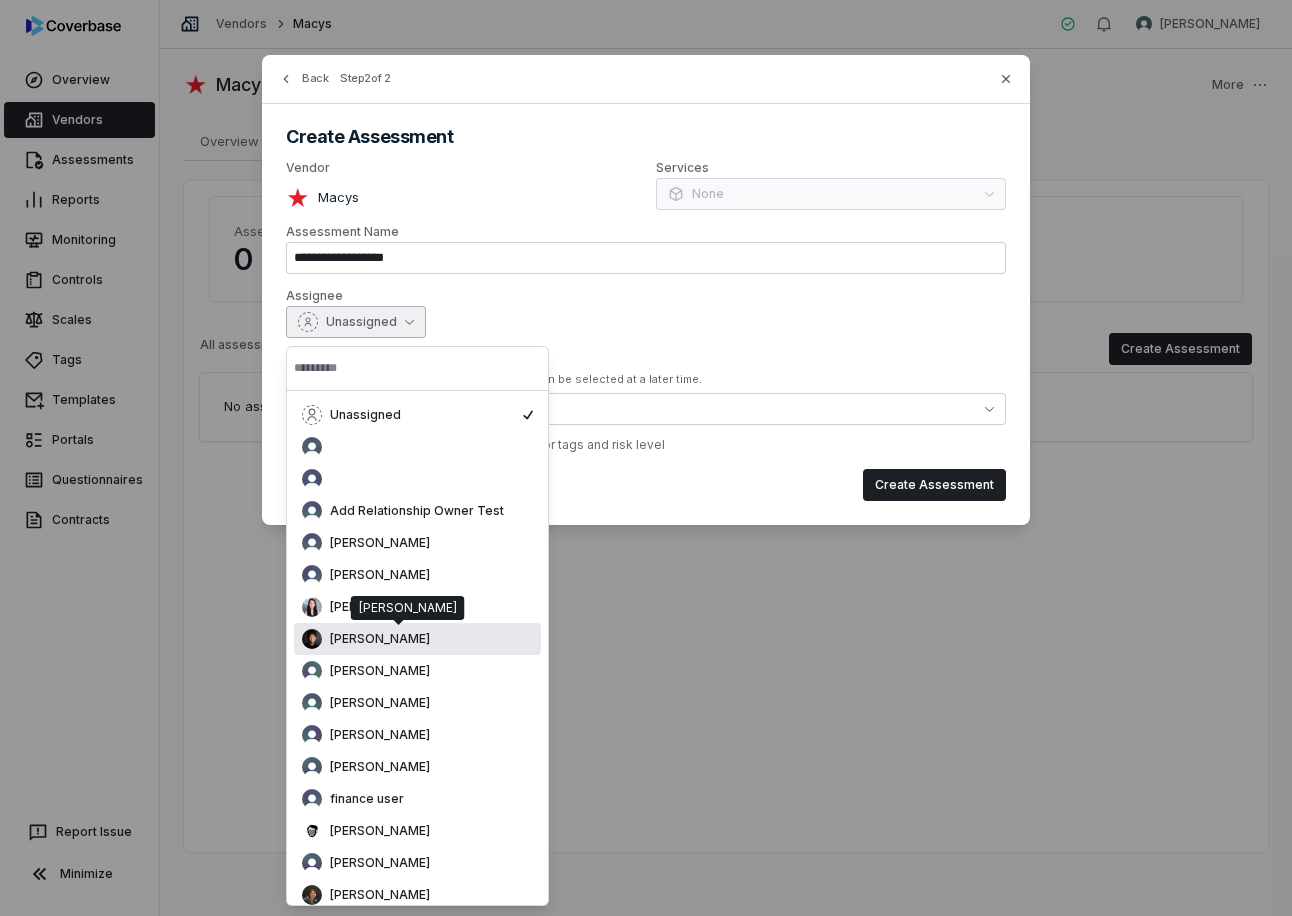 click on "[PERSON_NAME]" at bounding box center (380, 639) 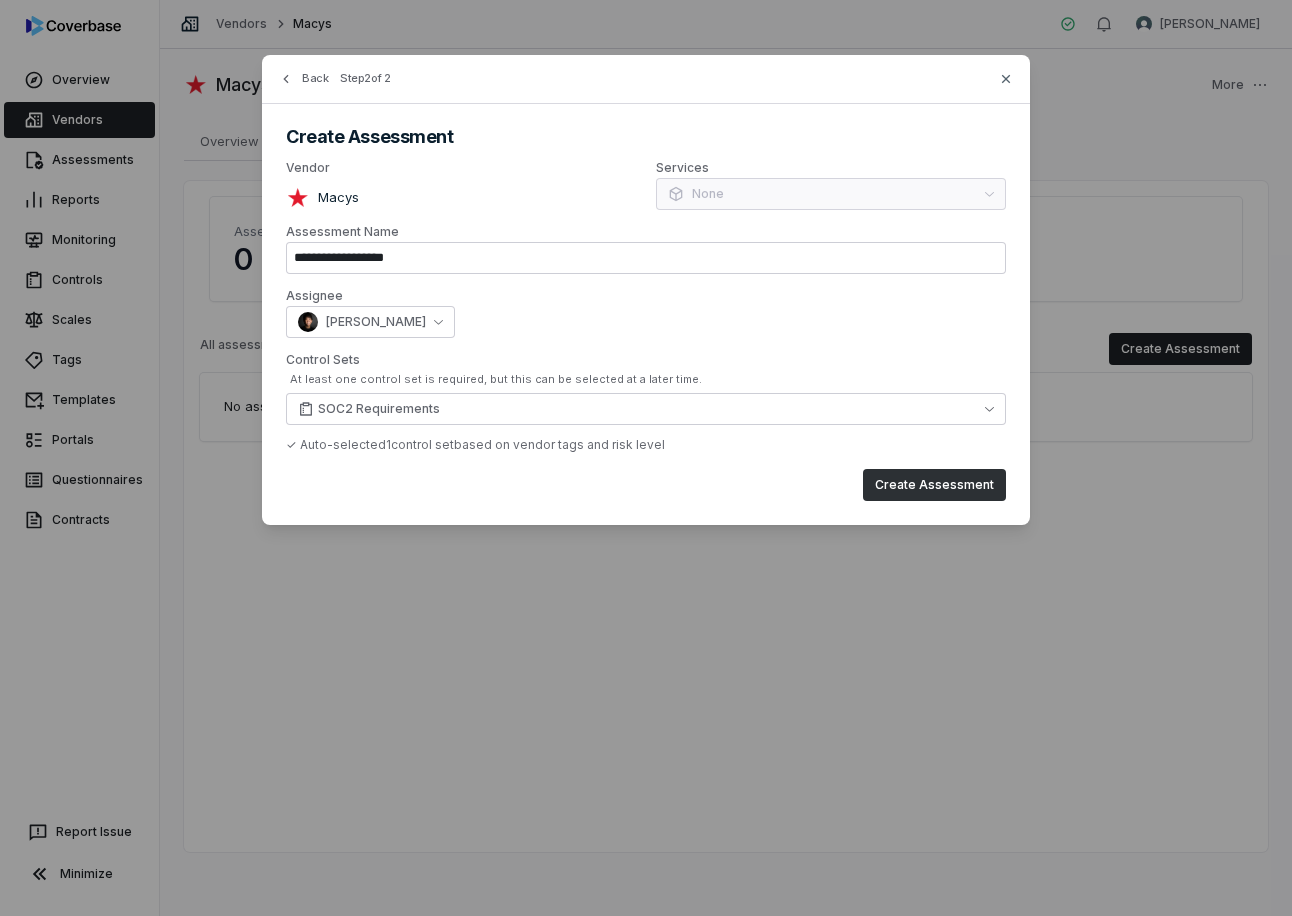 click on "Create Assessment" at bounding box center [934, 485] 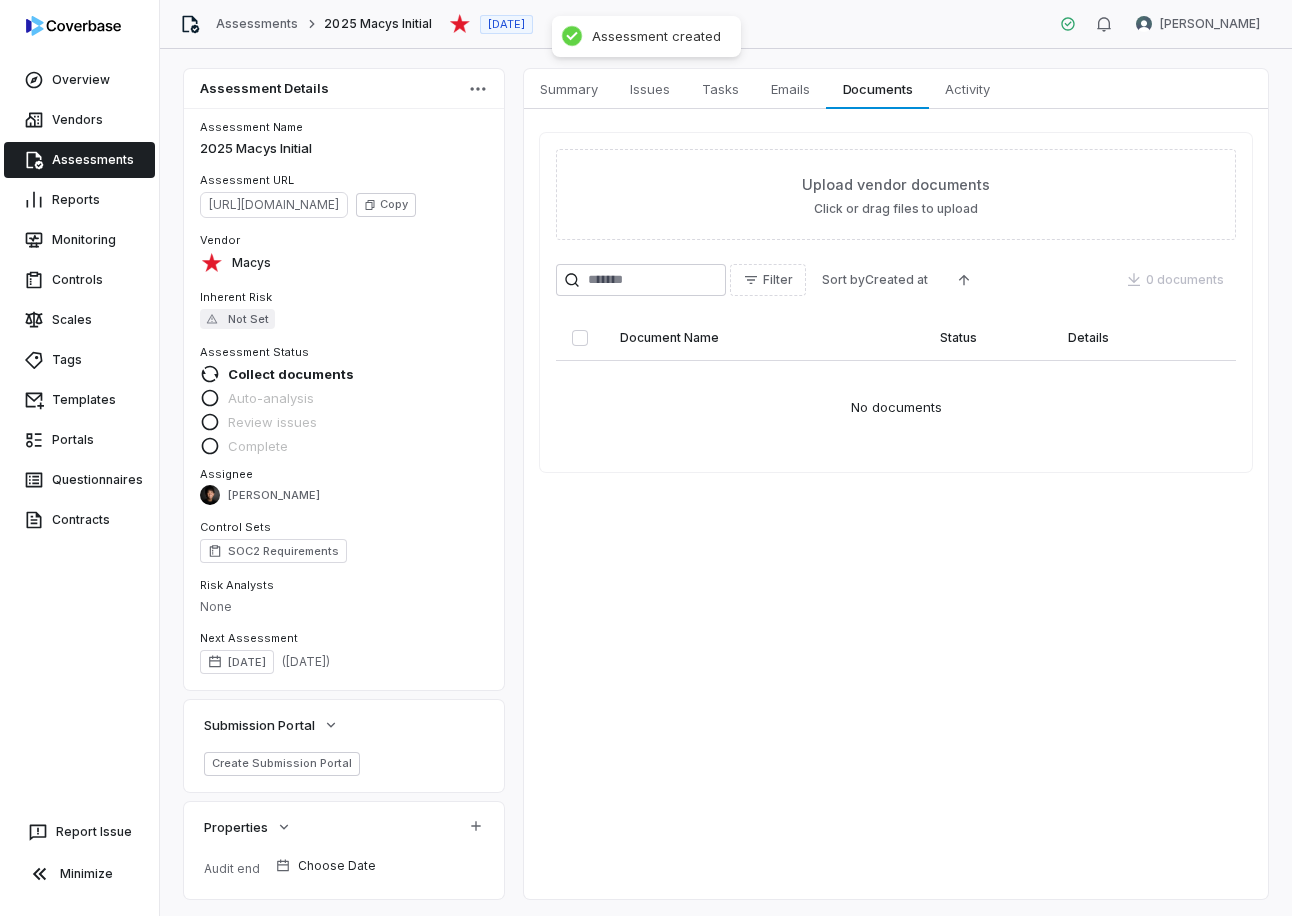 scroll, scrollTop: 1, scrollLeft: 0, axis: vertical 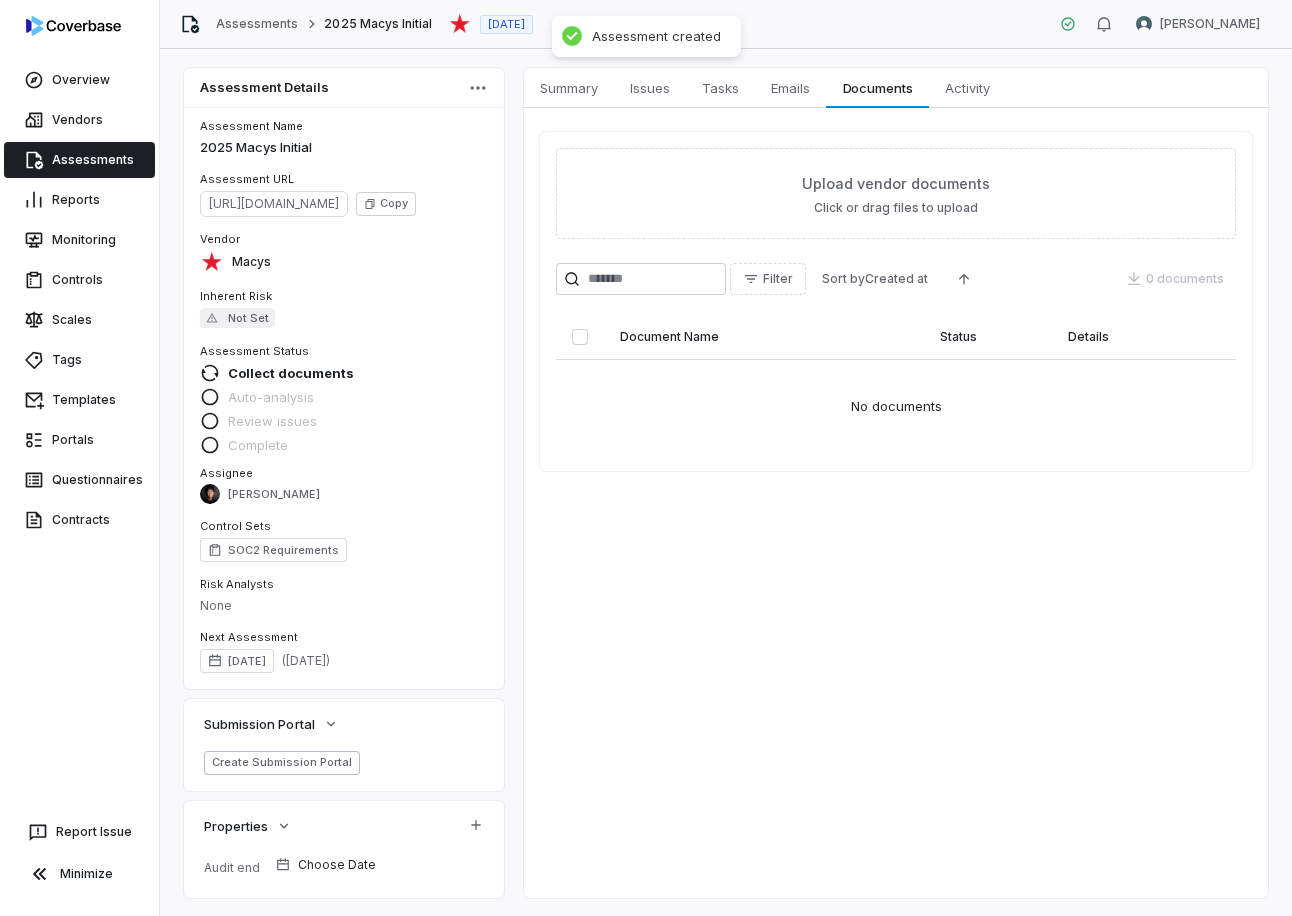 click on "Create Submission Portal" at bounding box center [282, 763] 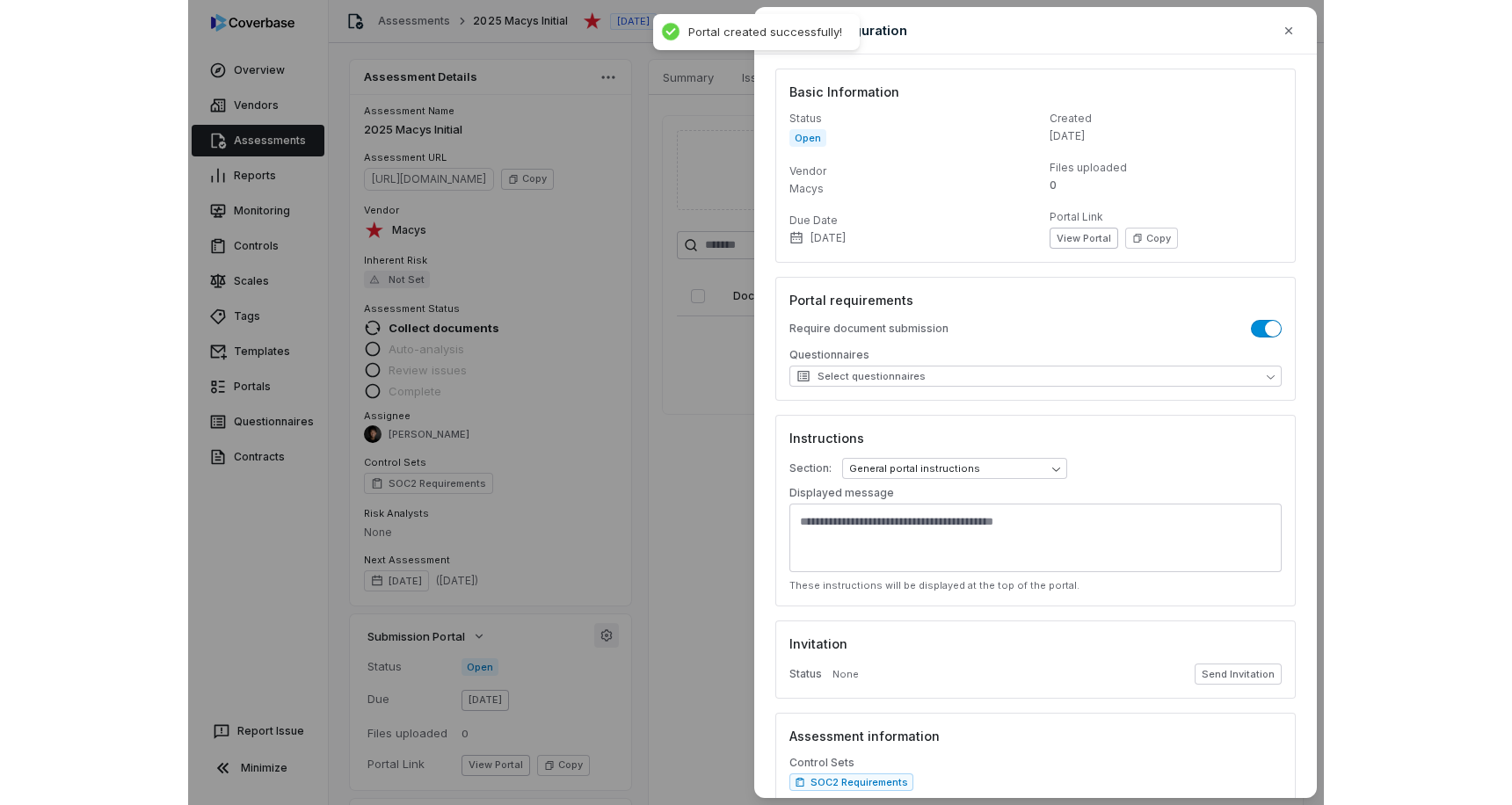 scroll, scrollTop: 105, scrollLeft: 0, axis: vertical 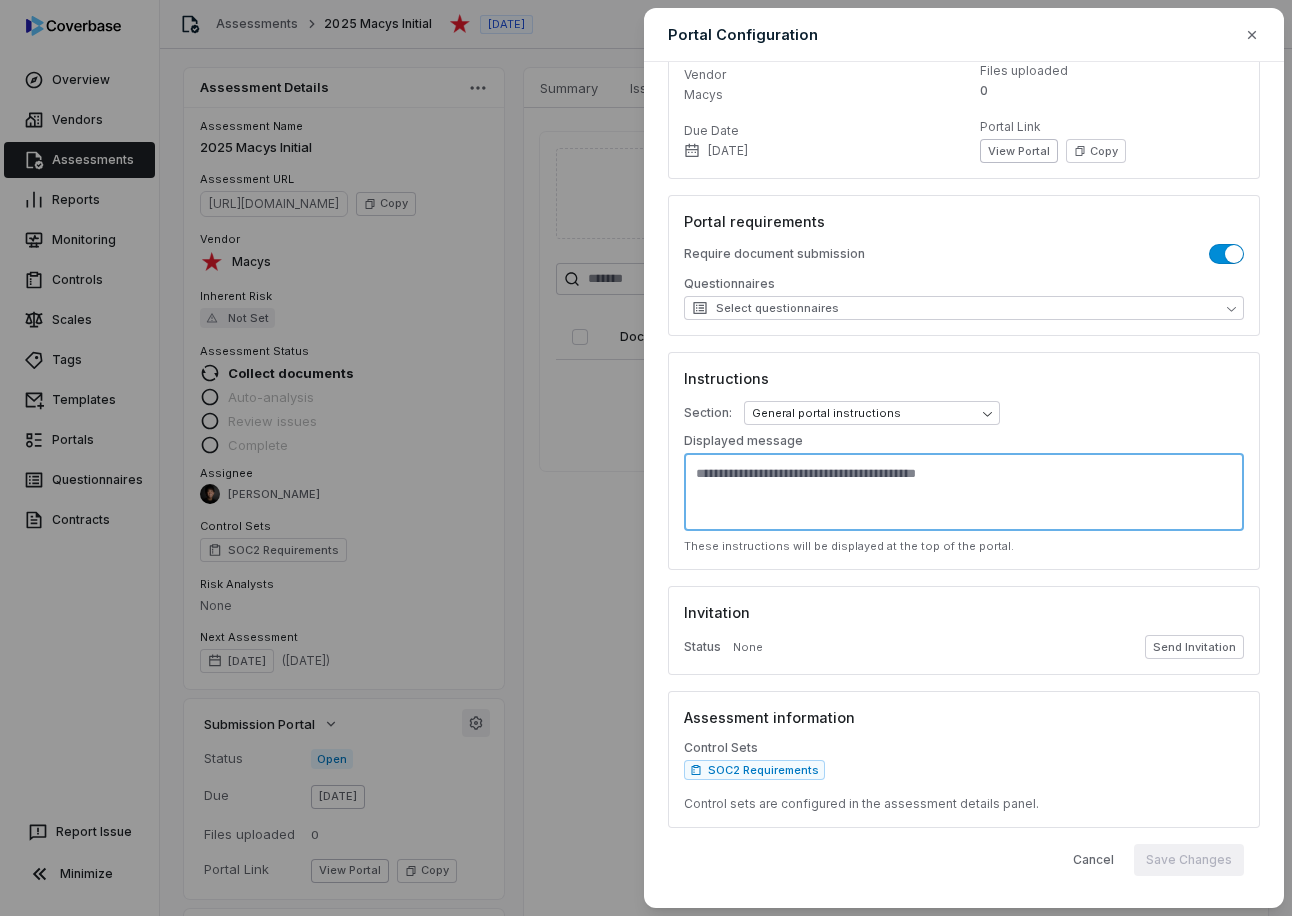 click at bounding box center (964, 492) 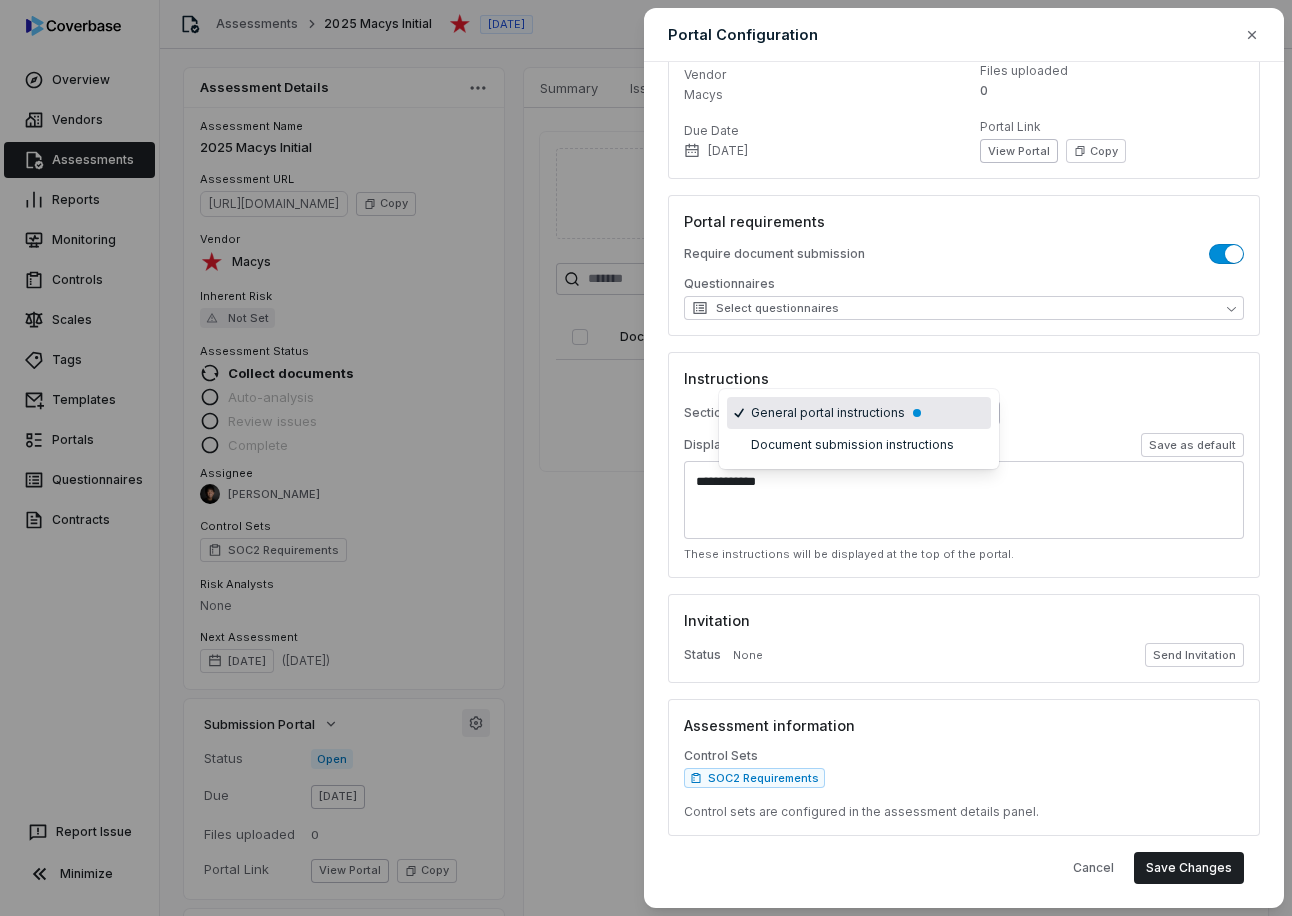 click on "Overview Vendors Assessments Reports Monitoring Controls Scales Tags Templates Portals Questionnaires Contracts Report Issue Minimize Assessments 2025 Macys Initial Jul 3, 2025 Zi Chong Kao Assessment Details Assessment Name 2025 Macys Initial Assessment URL  https://dashboard.coverbase.app/assessments/cbqsrw_beb338d41b0744c4a4af21665b4df4d3 Copy Vendor Macys Inherent Risk Not Set Assessment Status Collect documents Auto-analysis Review issues Complete Assignee Clarence Chio Control Sets SOC2 Requirements Risk Analysts None Next Assessment Jul 3, 2027 ( in 2 years ) Submission Portal Status Open Due Jul 10, 2025 Files uploaded 0 Portal Link View Portal Copy Properties Audit end Choose Date Summary Summary Issues Issues Tasks Tasks Emails Emails Documents Documents Activity Activity Upload vendor documents Click or drag files to upload Filter Sort by  Created at 0 documents Document Name Status Details No documents
Swif IQ is processing your app data. Please give us a few seconds.  * Status" at bounding box center (646, 458) 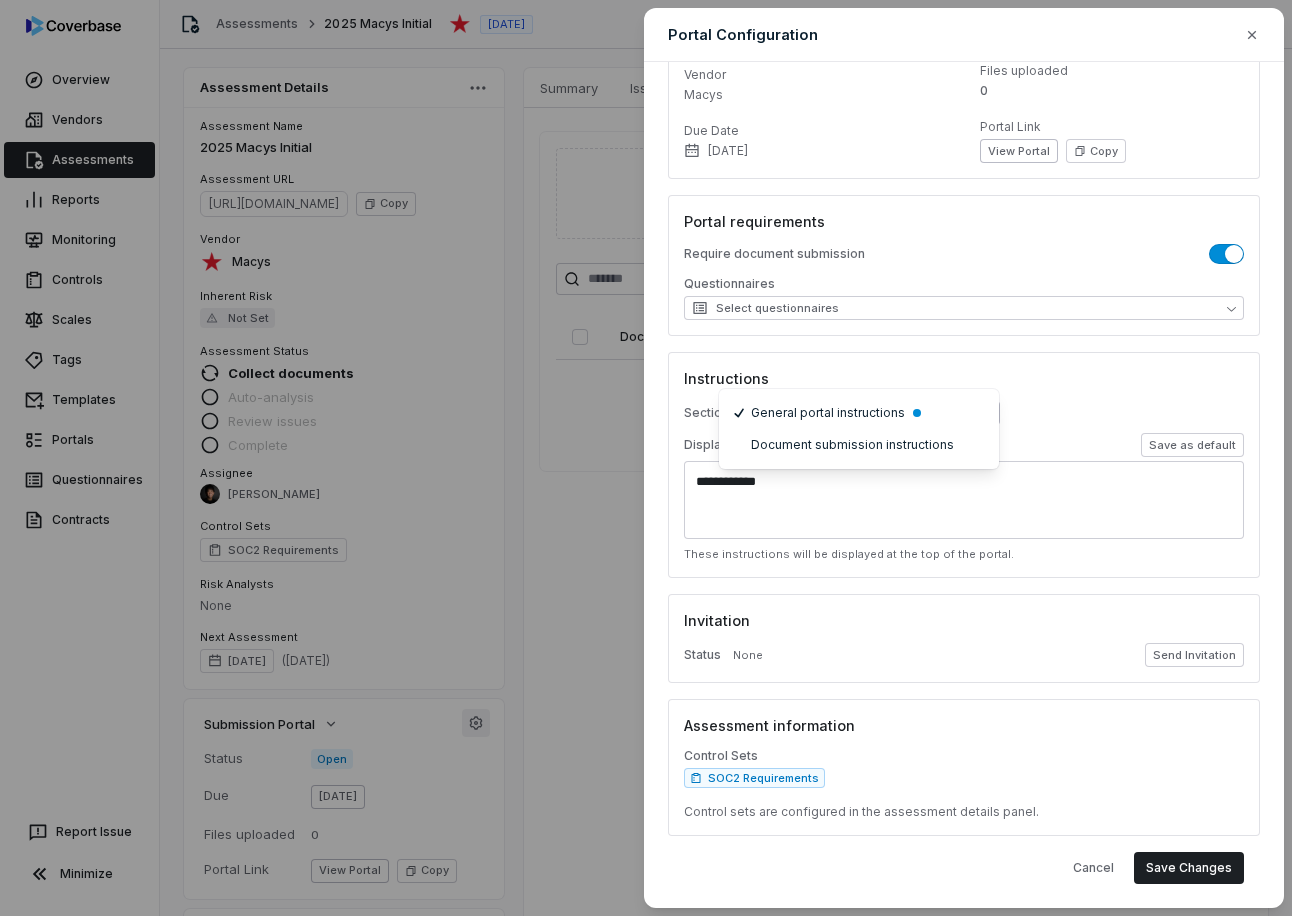 click on "**********" at bounding box center [646, 458] 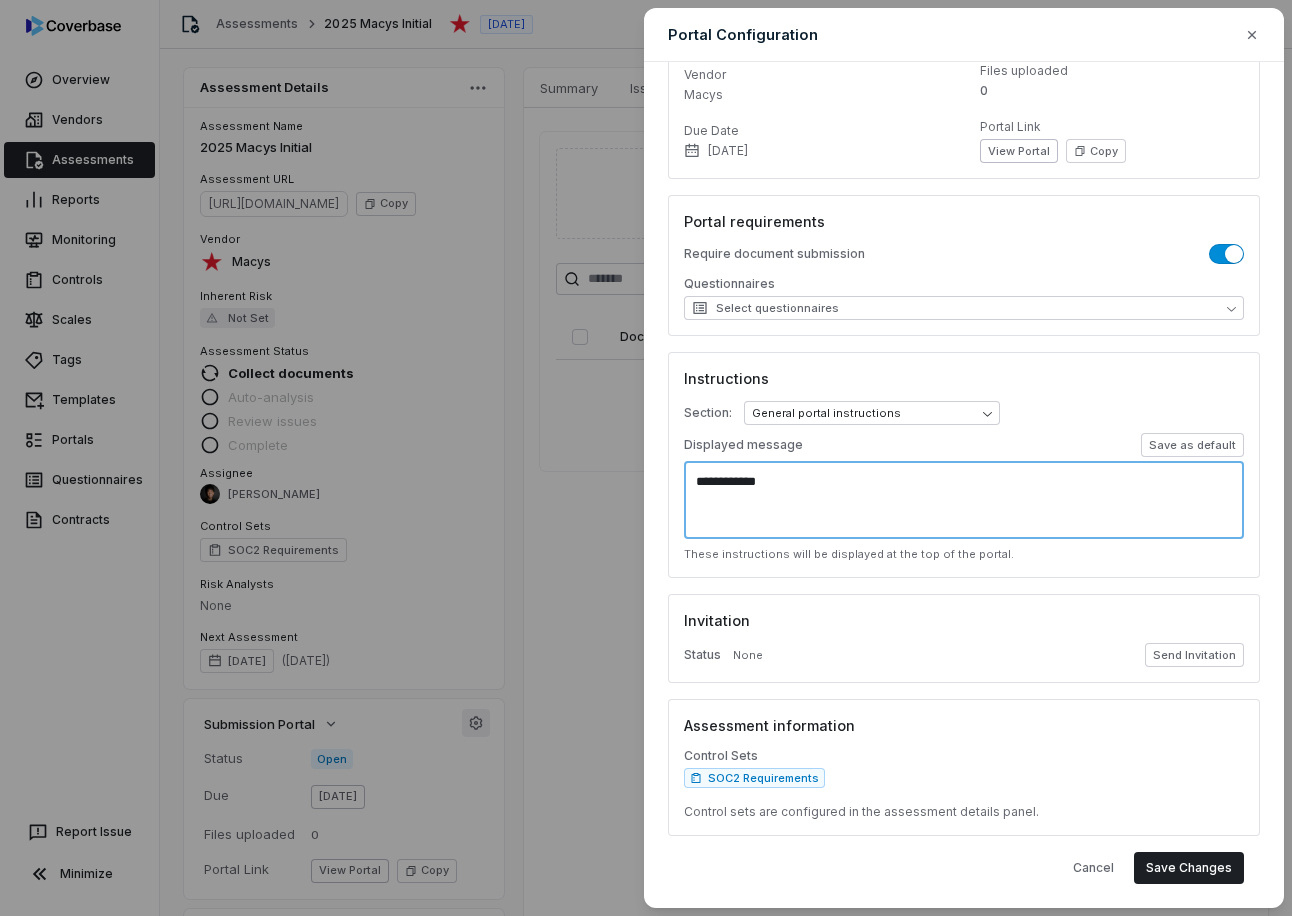 click on "**********" at bounding box center [964, 500] 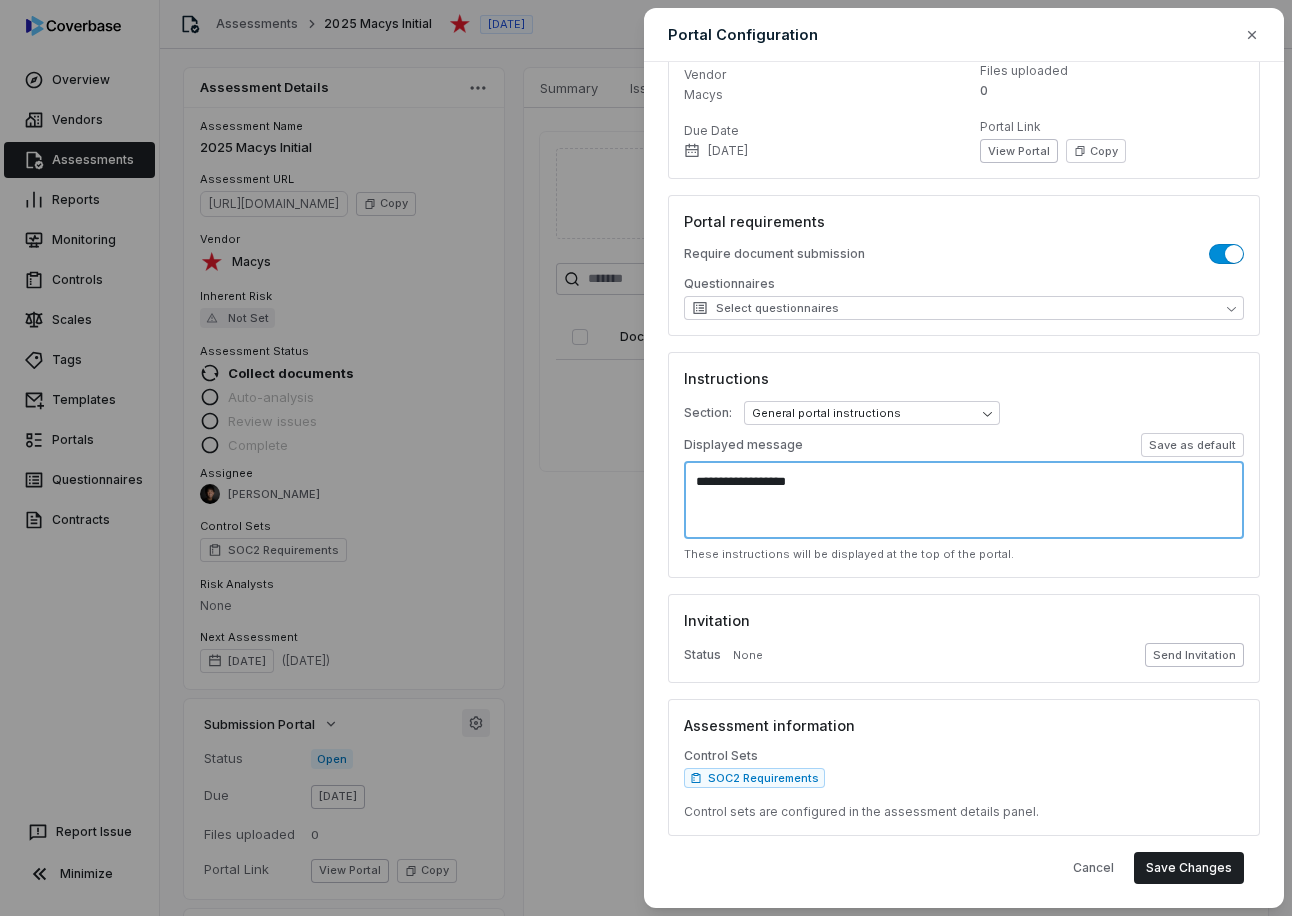type on "**********" 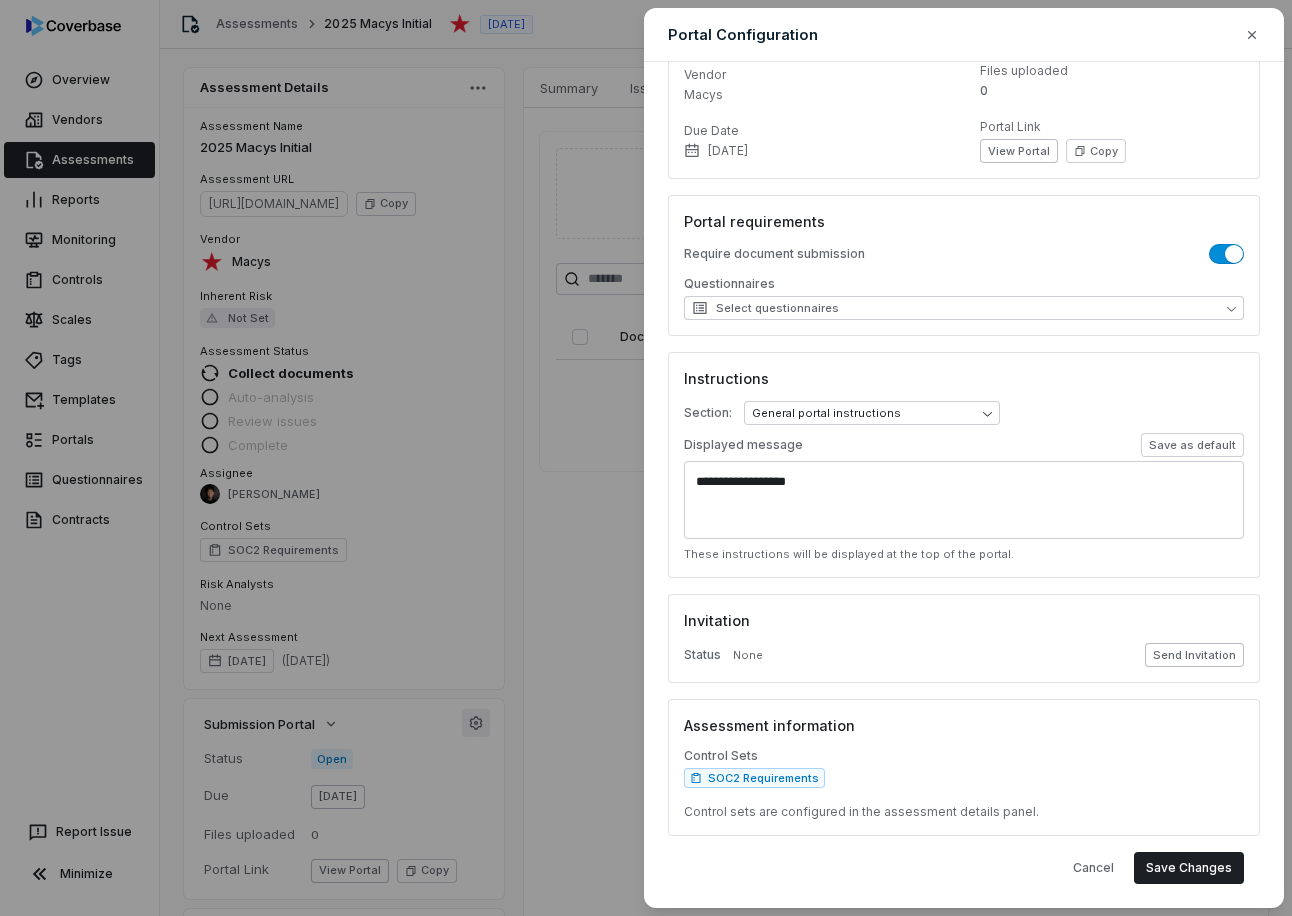 click on "Send Invitation" at bounding box center (1194, 655) 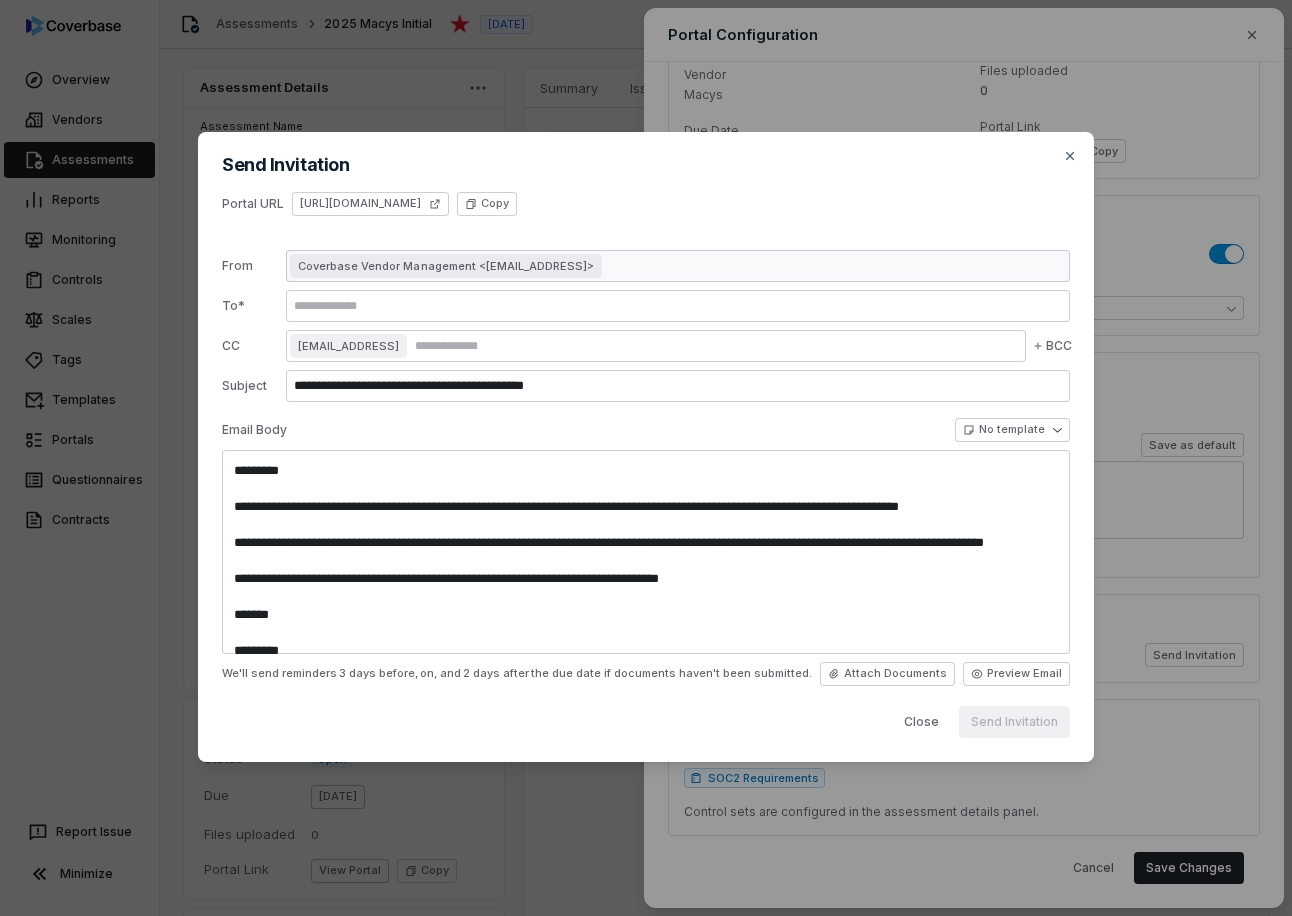 type on "**********" 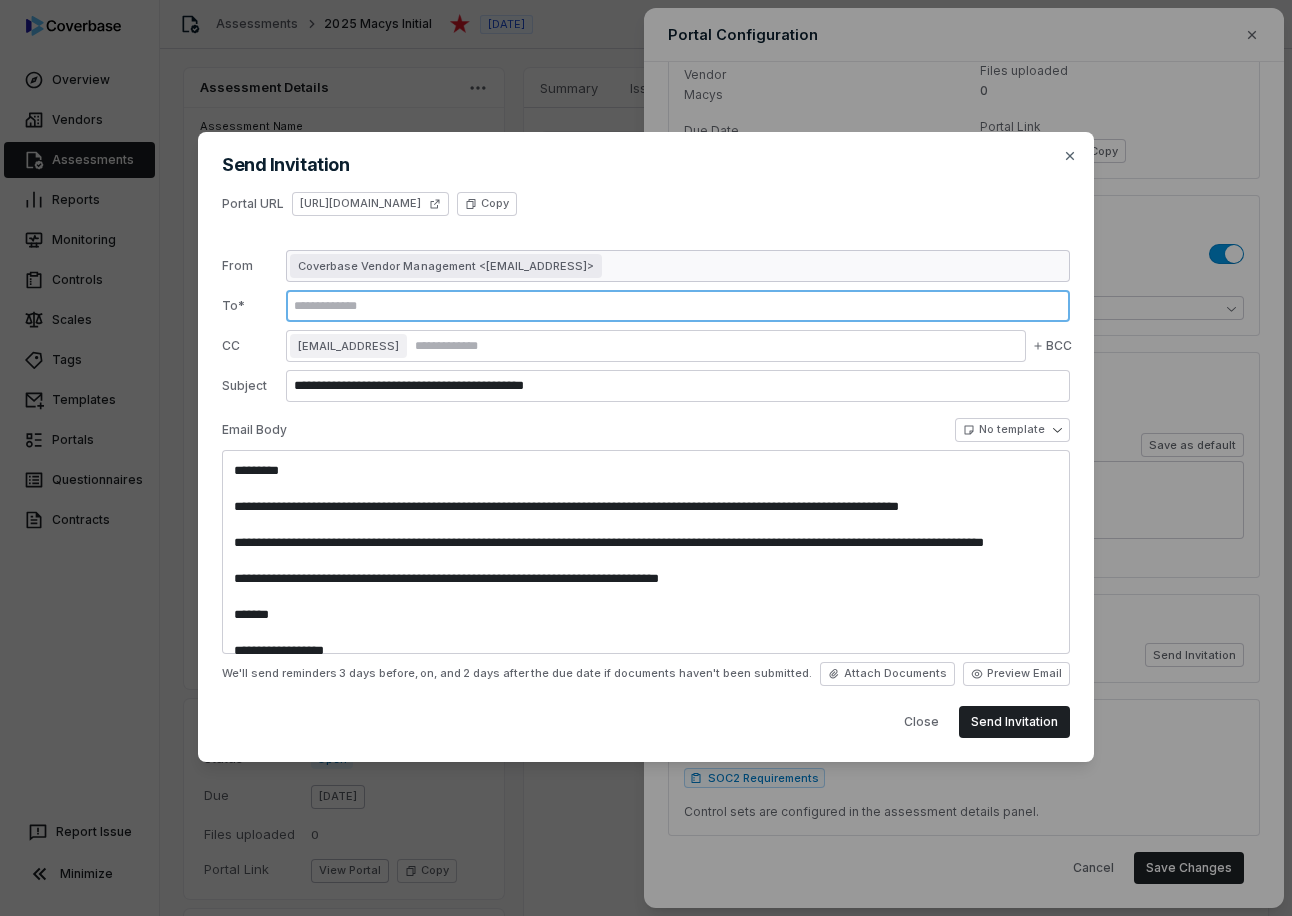 click at bounding box center [678, 306] 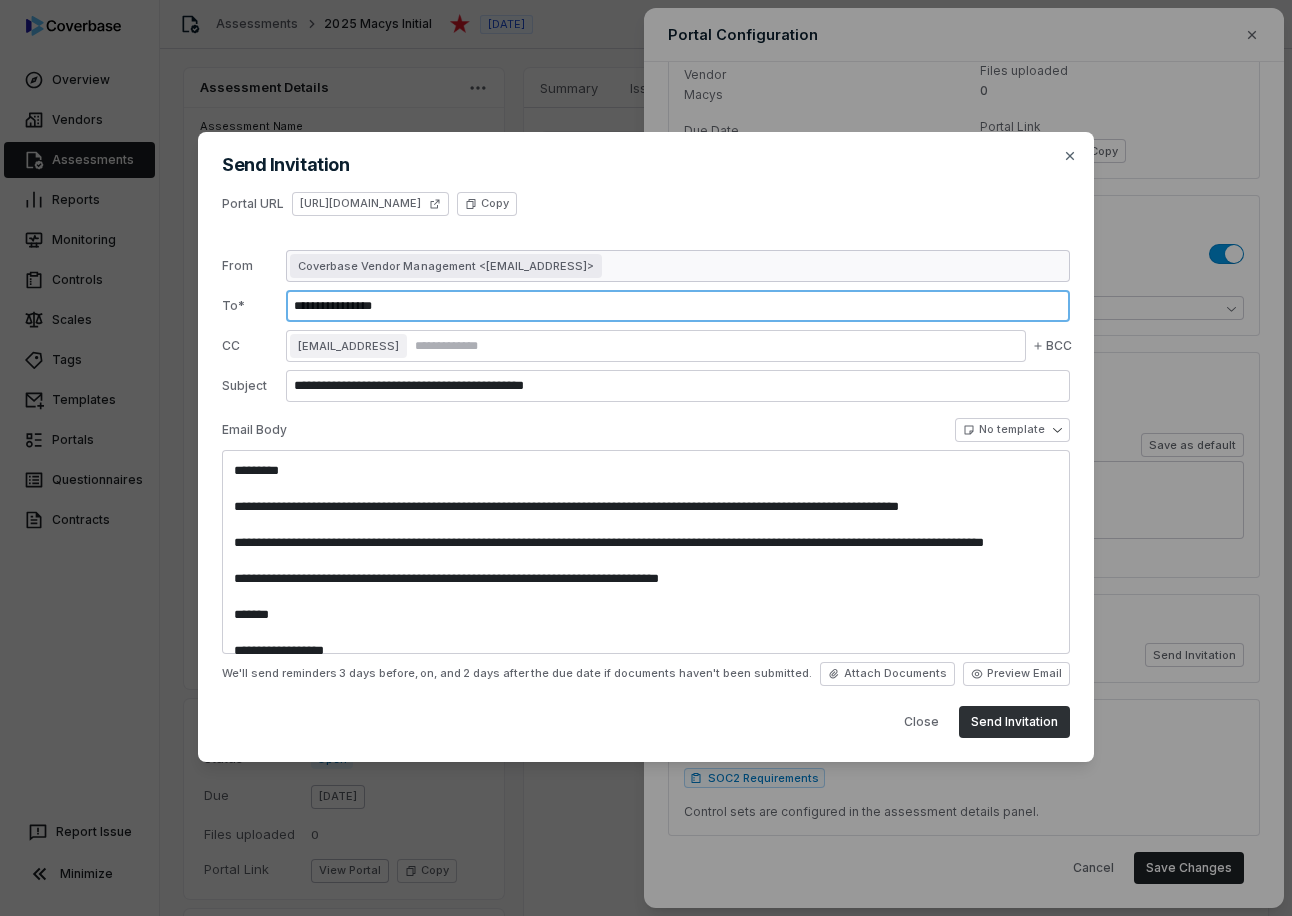 type on "**********" 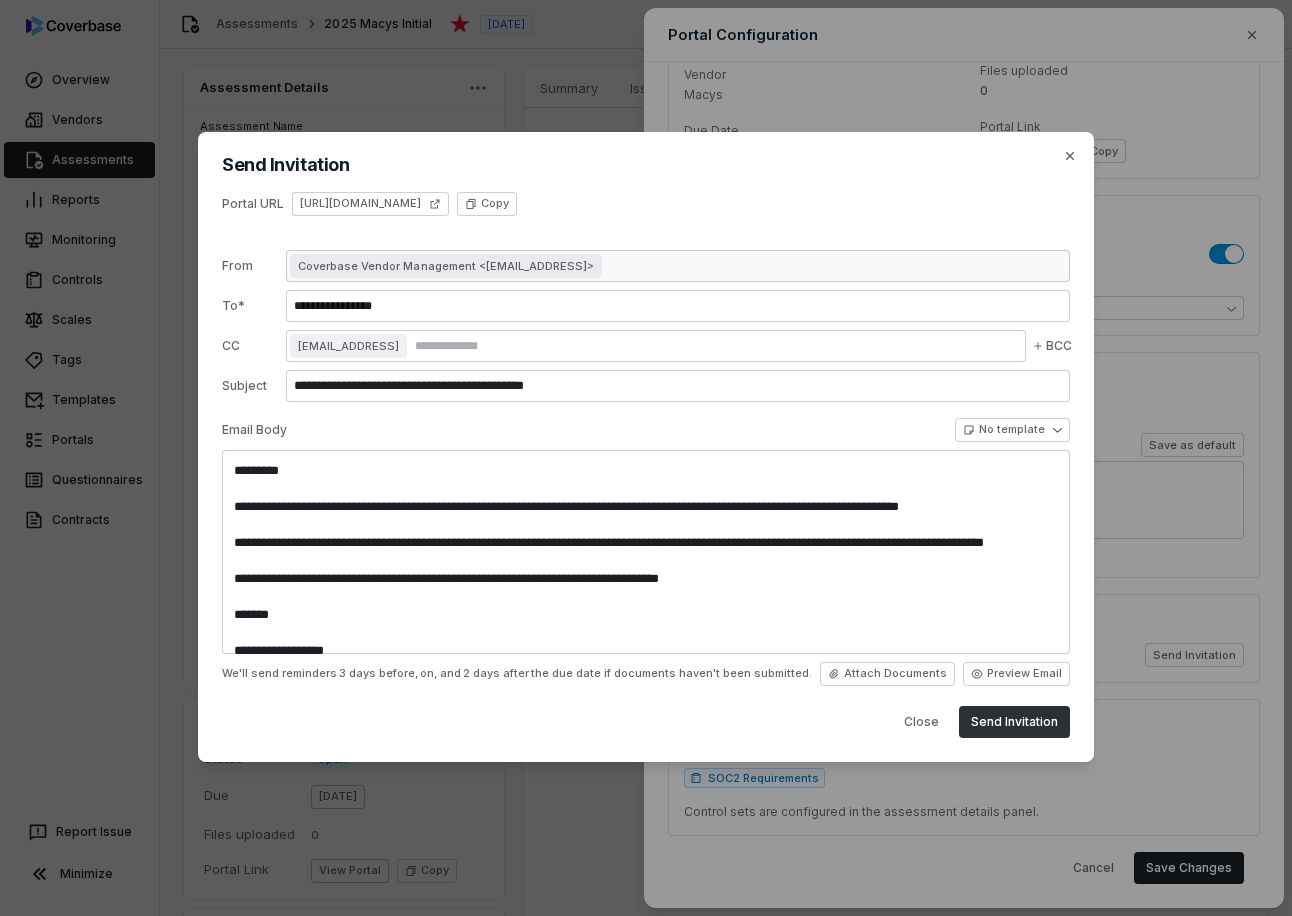 type 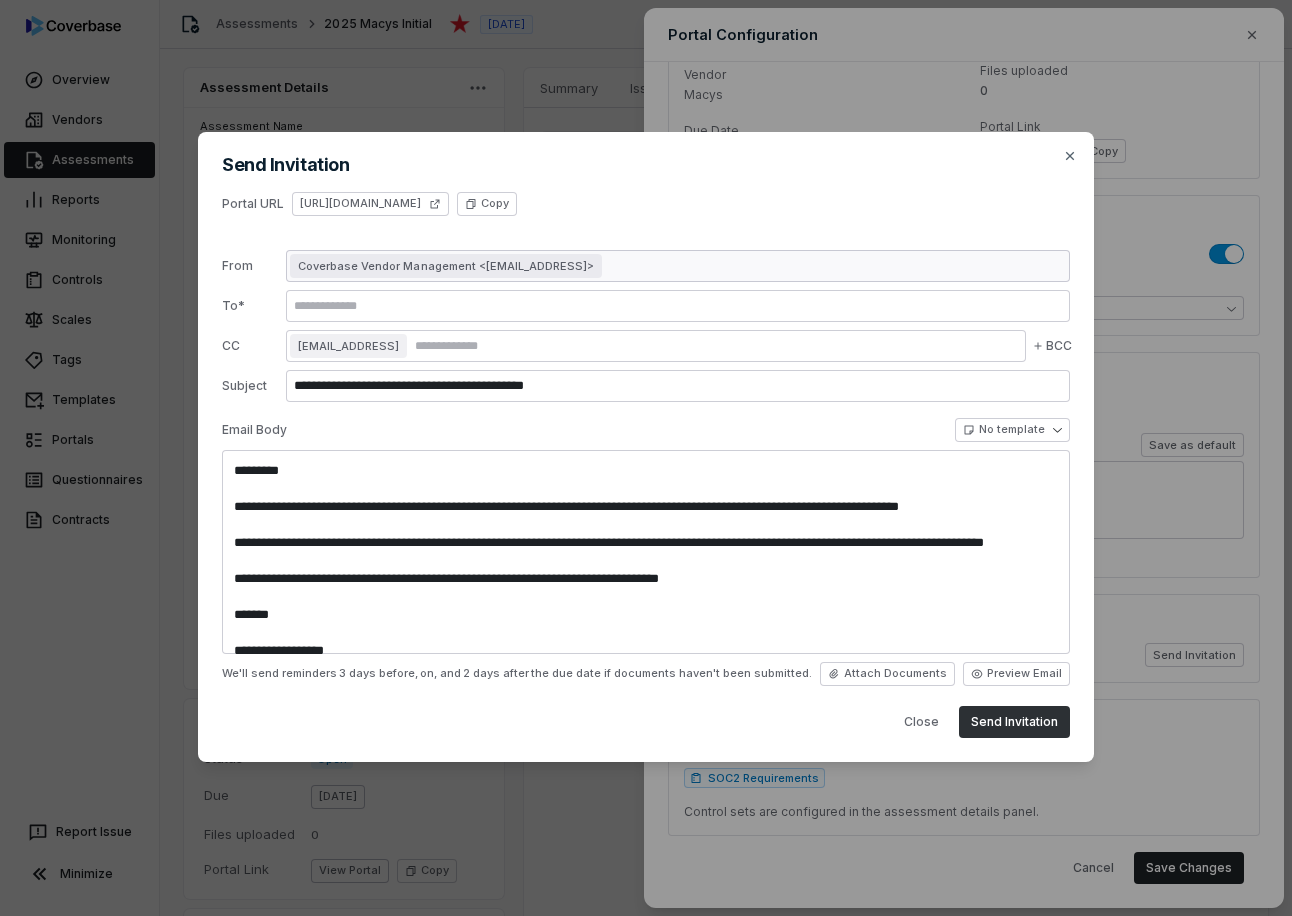 click on "Send Invitation" at bounding box center [1014, 722] 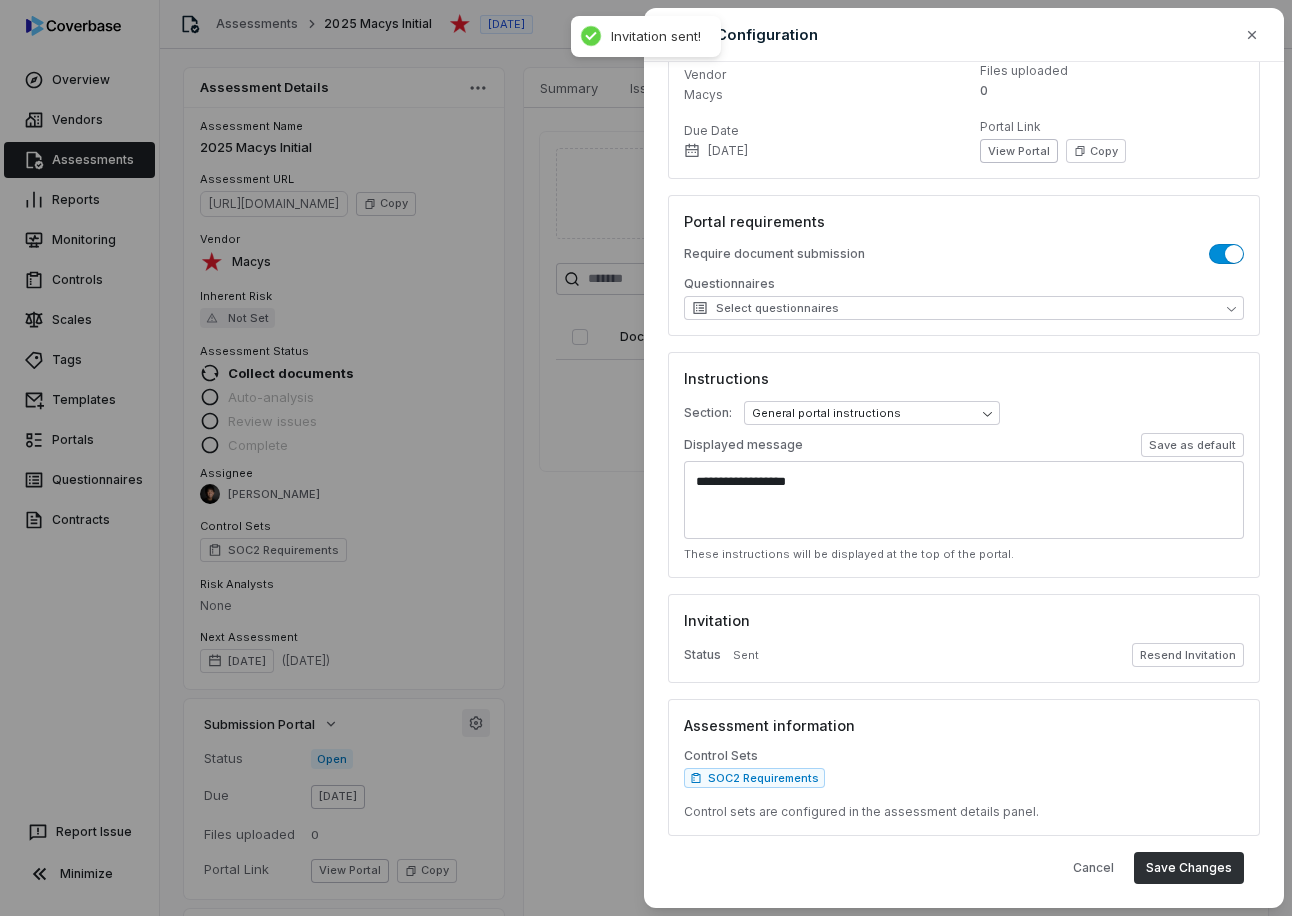 click on "Save Changes" at bounding box center (1189, 868) 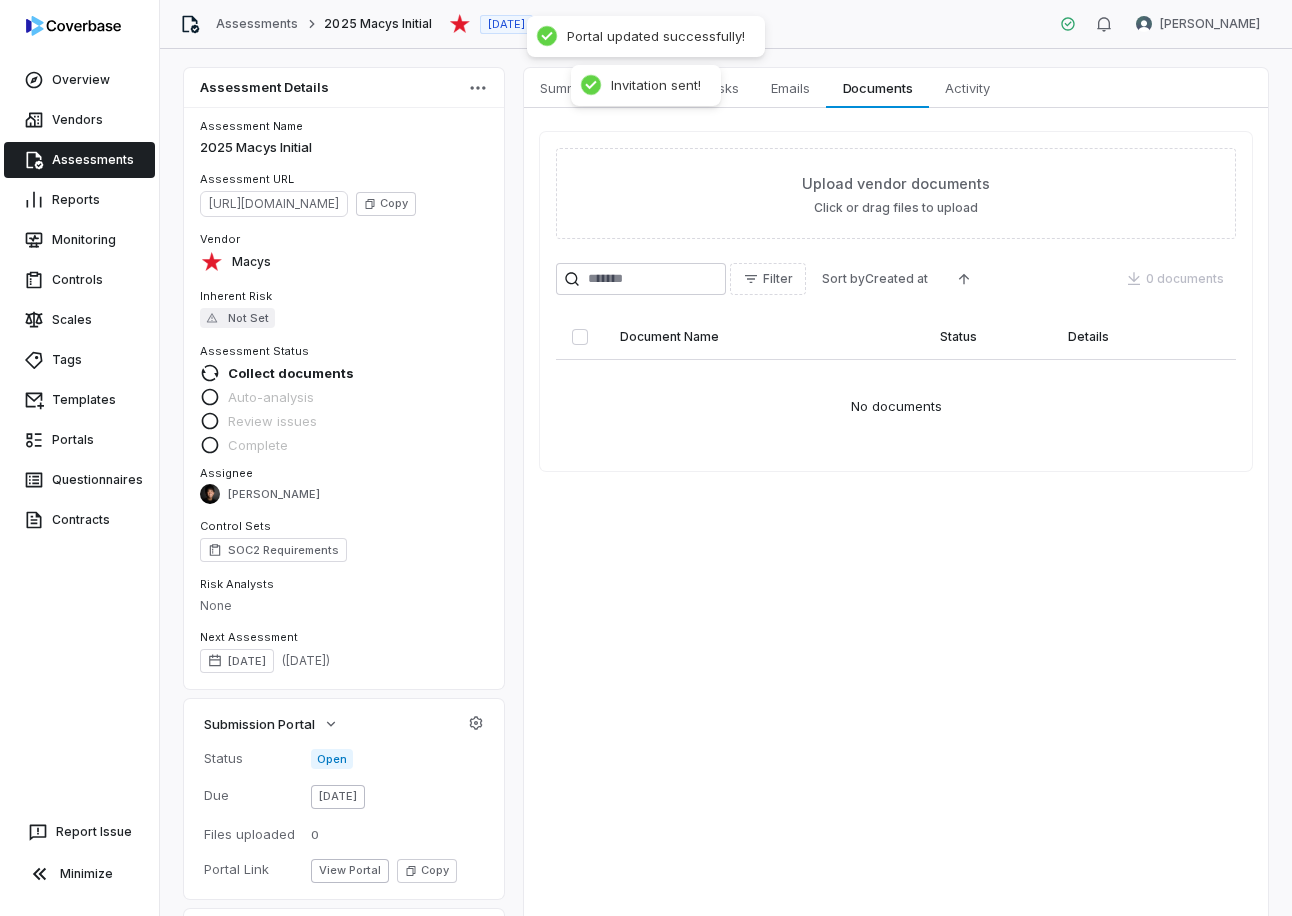 click on "Summary Summary Issues Issues Tasks Tasks Emails Emails Documents Documents Activity Activity Upload vendor documents Click or drag files to upload Filter Sort by  Created at 0 documents Document Name Status Details No documents" at bounding box center (896, 537) 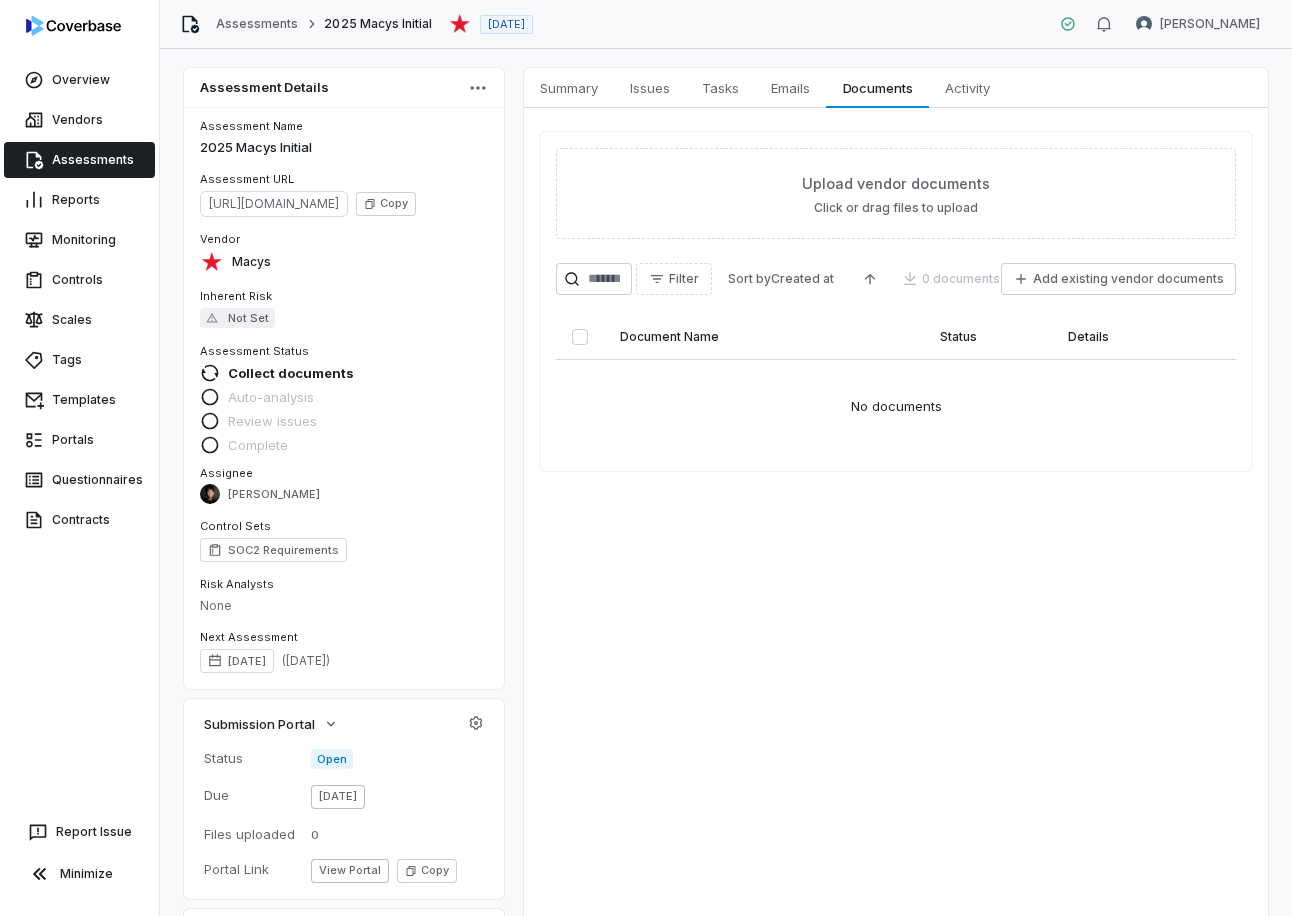 click on "Summary Summary Issues Issues Tasks Tasks Emails Emails Documents Documents Activity Activity Upload vendor documents Click or drag files to upload Filter Sort by  Created at 0 documents Add existing vendor documents Document Name Status Details No documents" at bounding box center (896, 537) 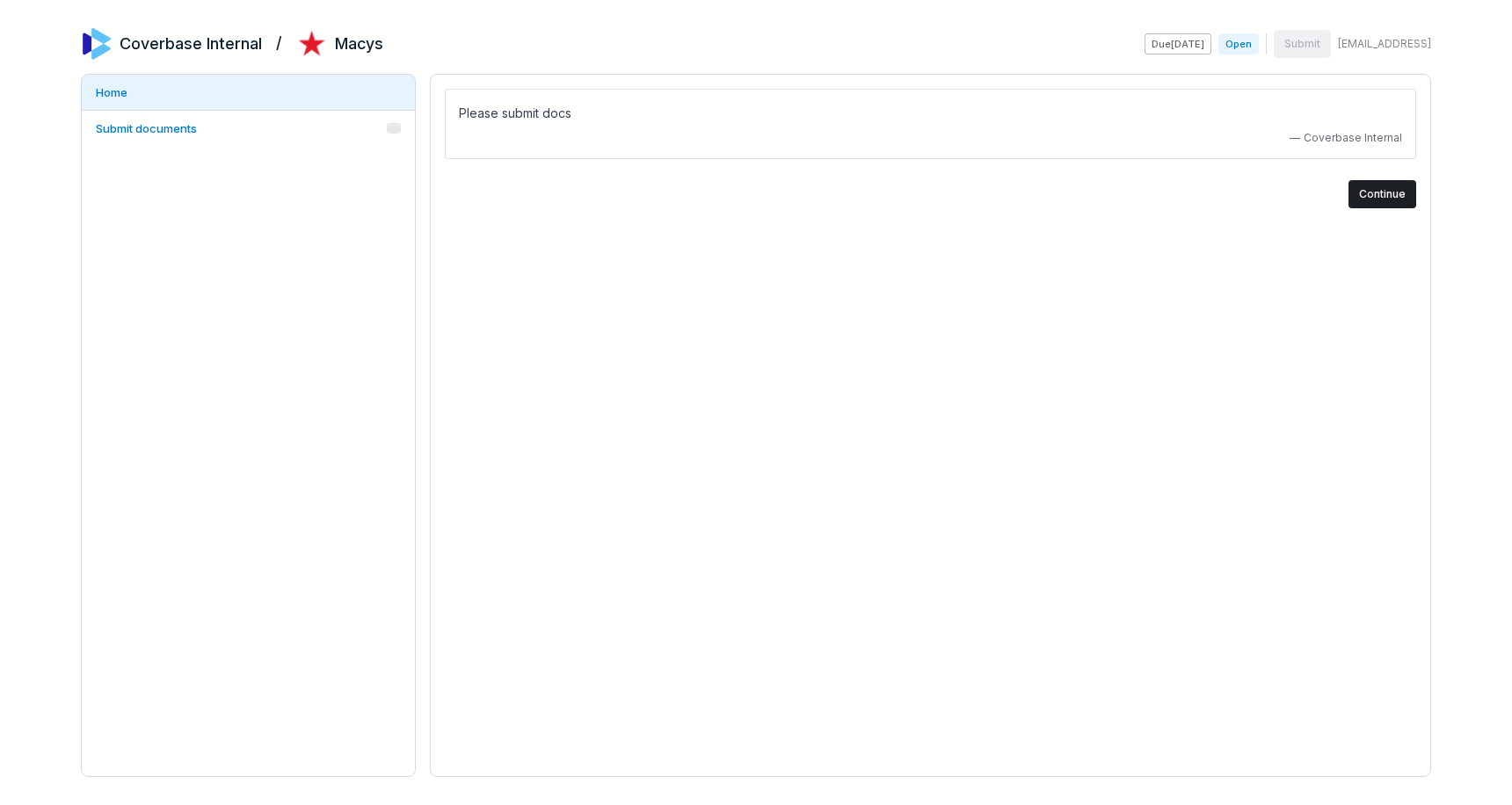 scroll, scrollTop: 0, scrollLeft: 0, axis: both 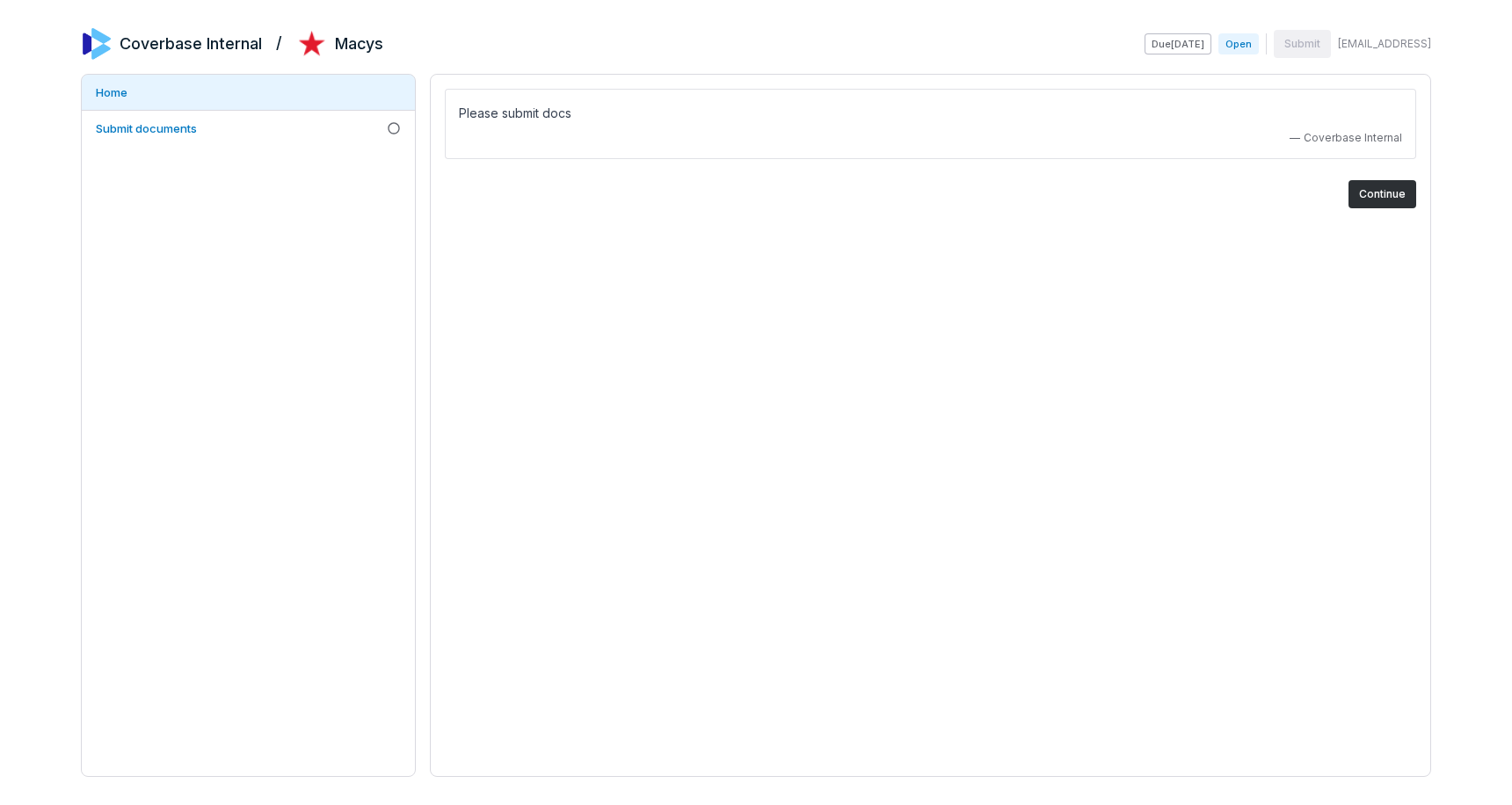 click on "Continue" at bounding box center (1382, 194) 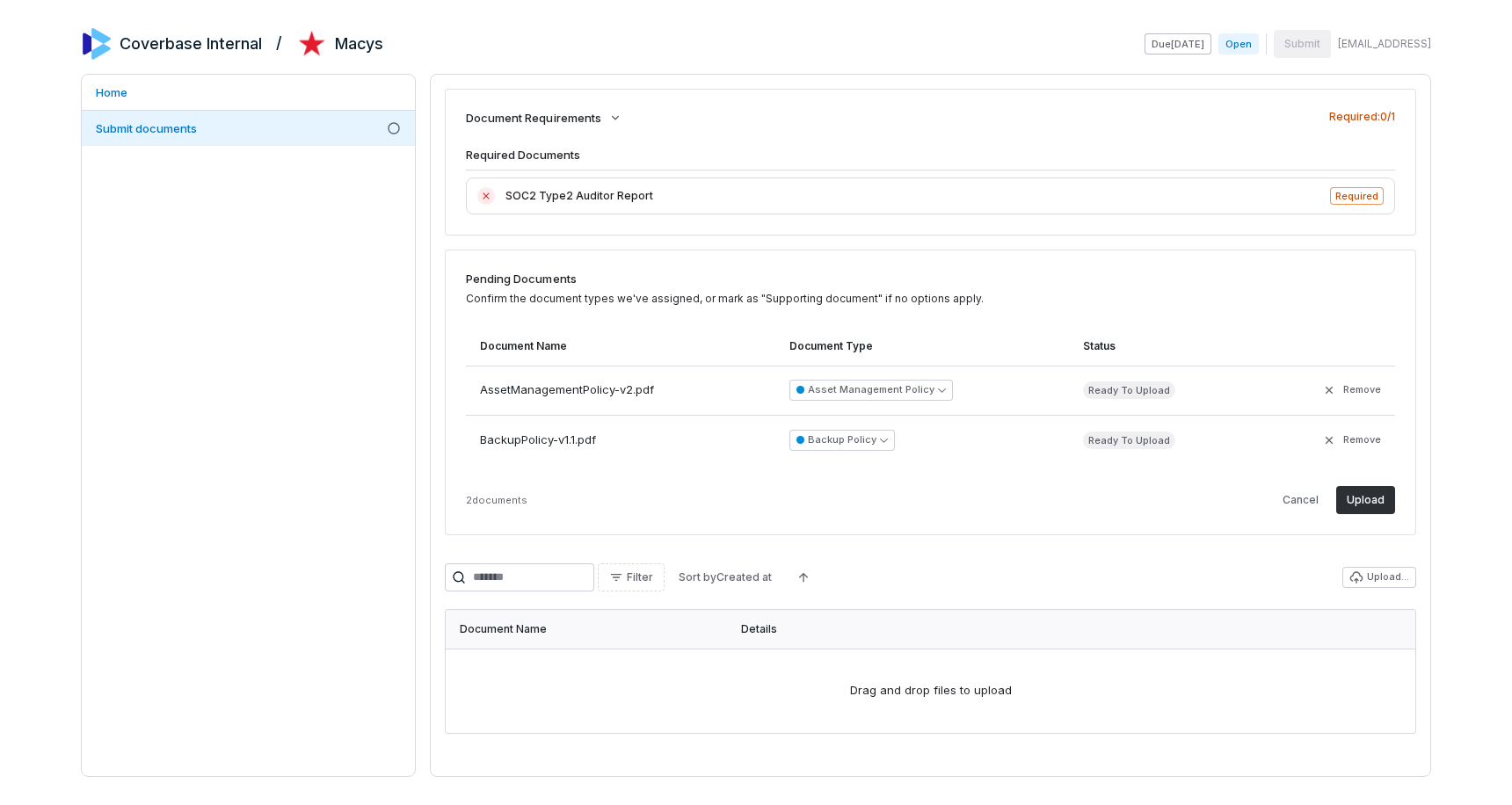 click on "Upload" at bounding box center (1365, 500) 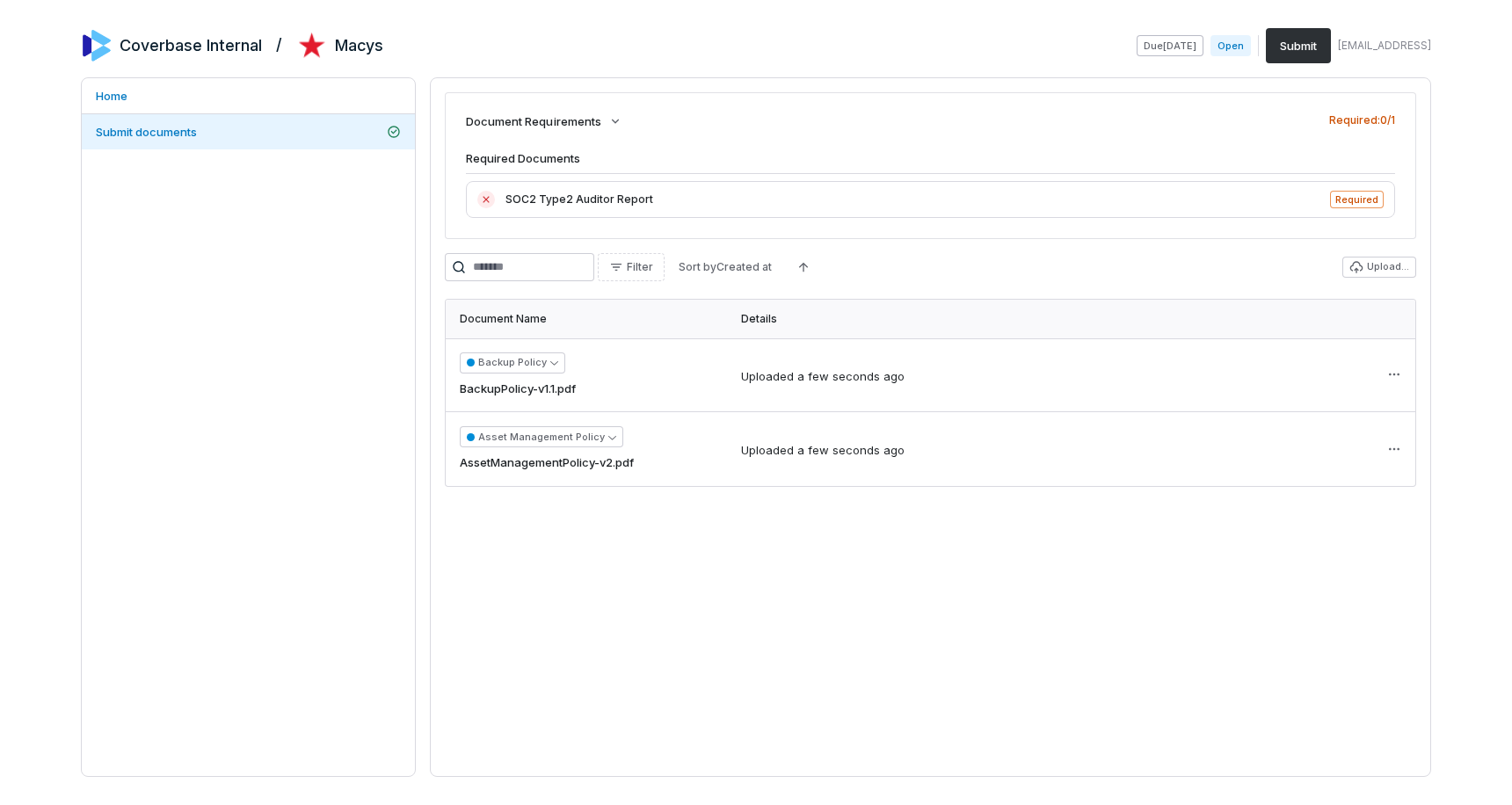 click on "Submit" at bounding box center (1298, 46) 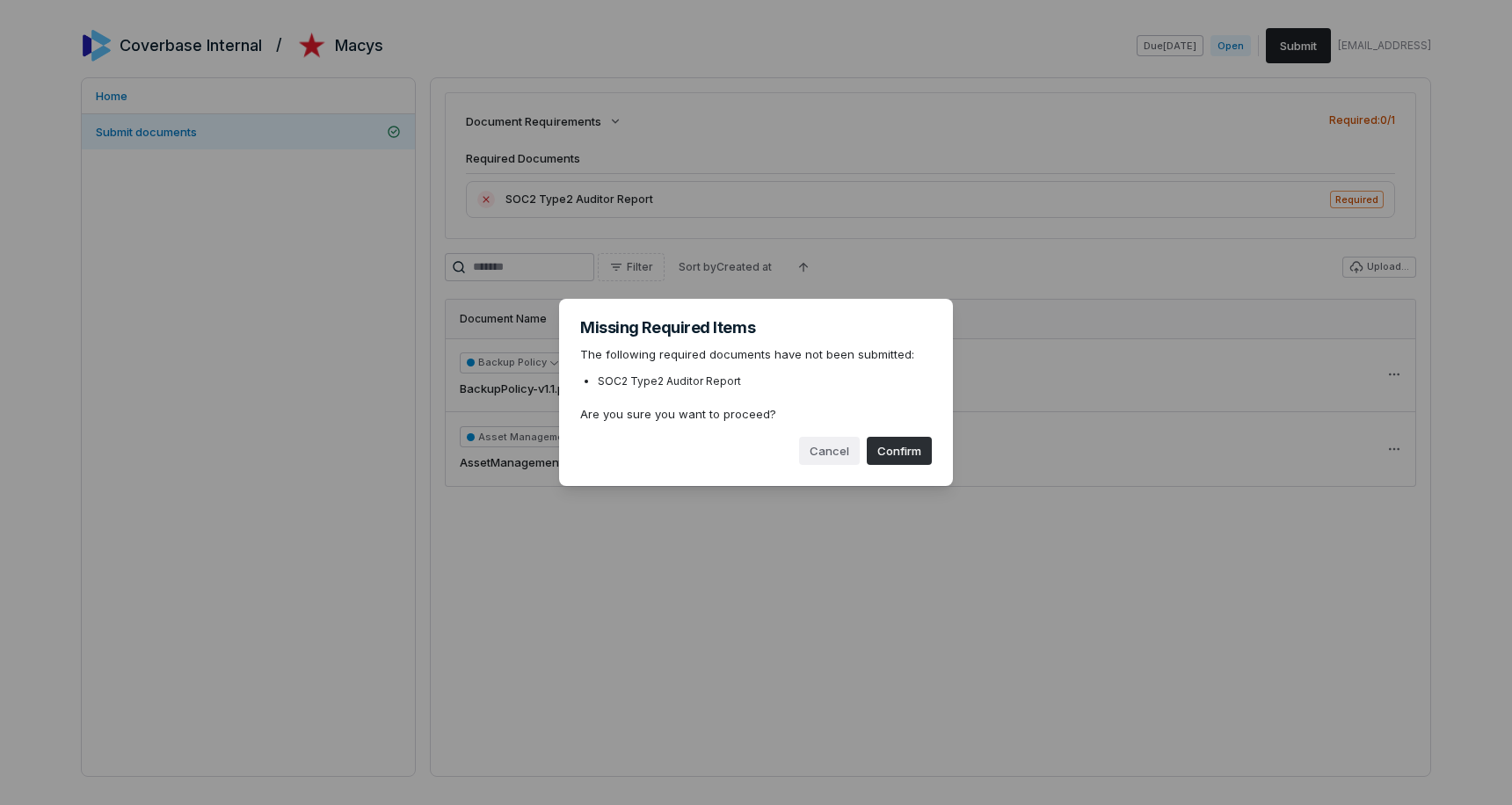 click on "Confirm" at bounding box center (899, 451) 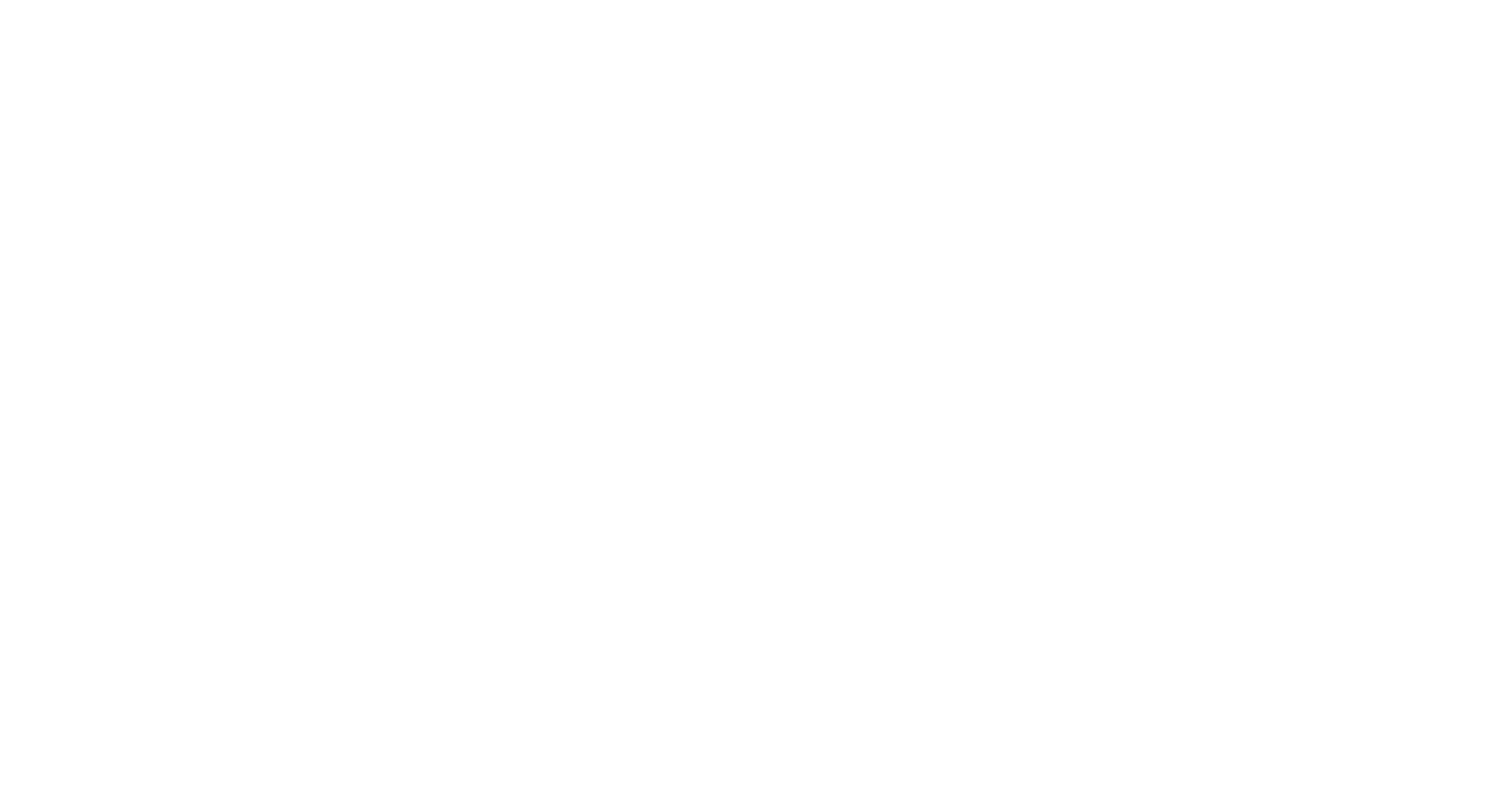 scroll, scrollTop: 0, scrollLeft: 0, axis: both 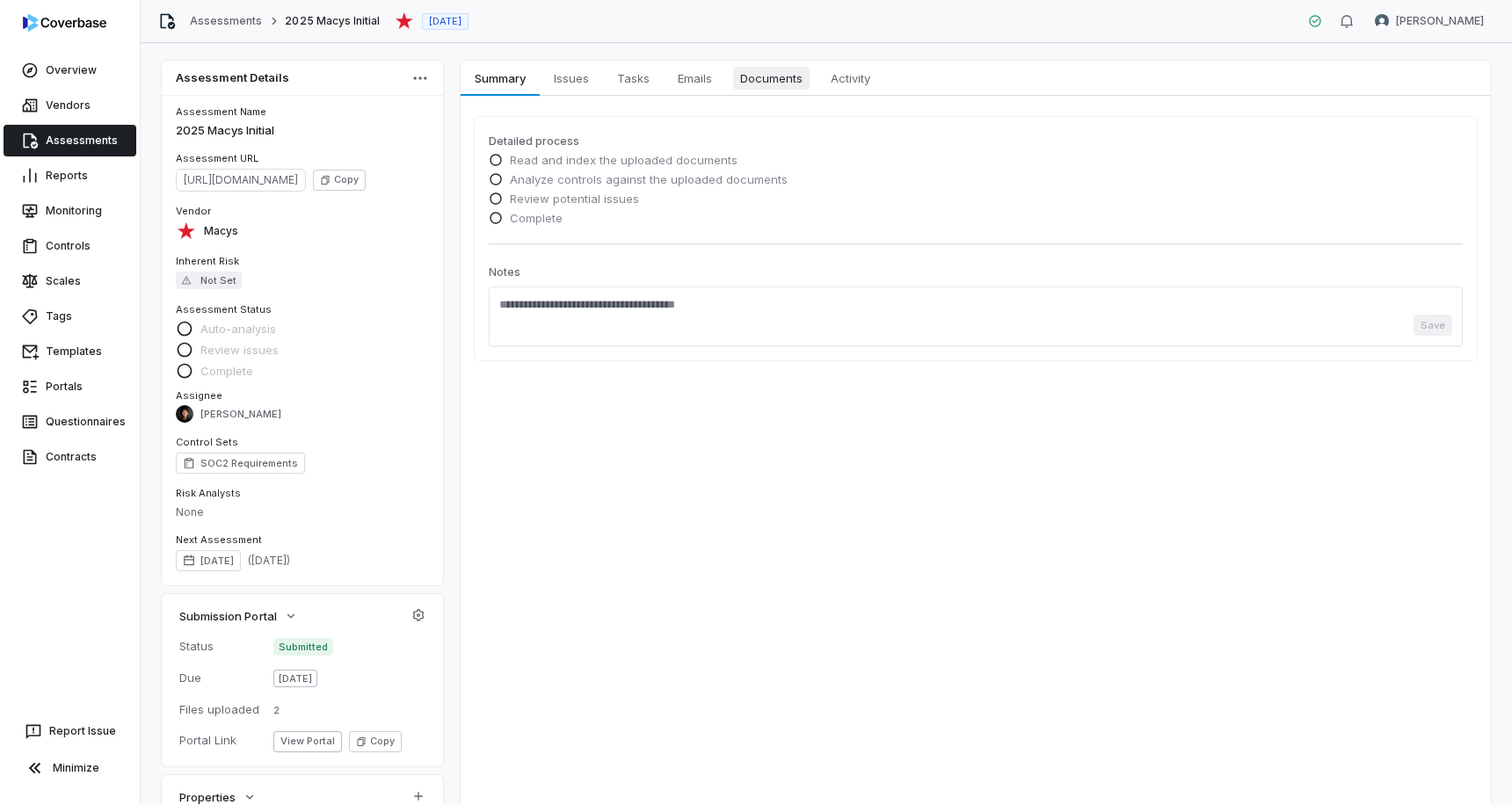click on "Documents" at bounding box center [771, 78] 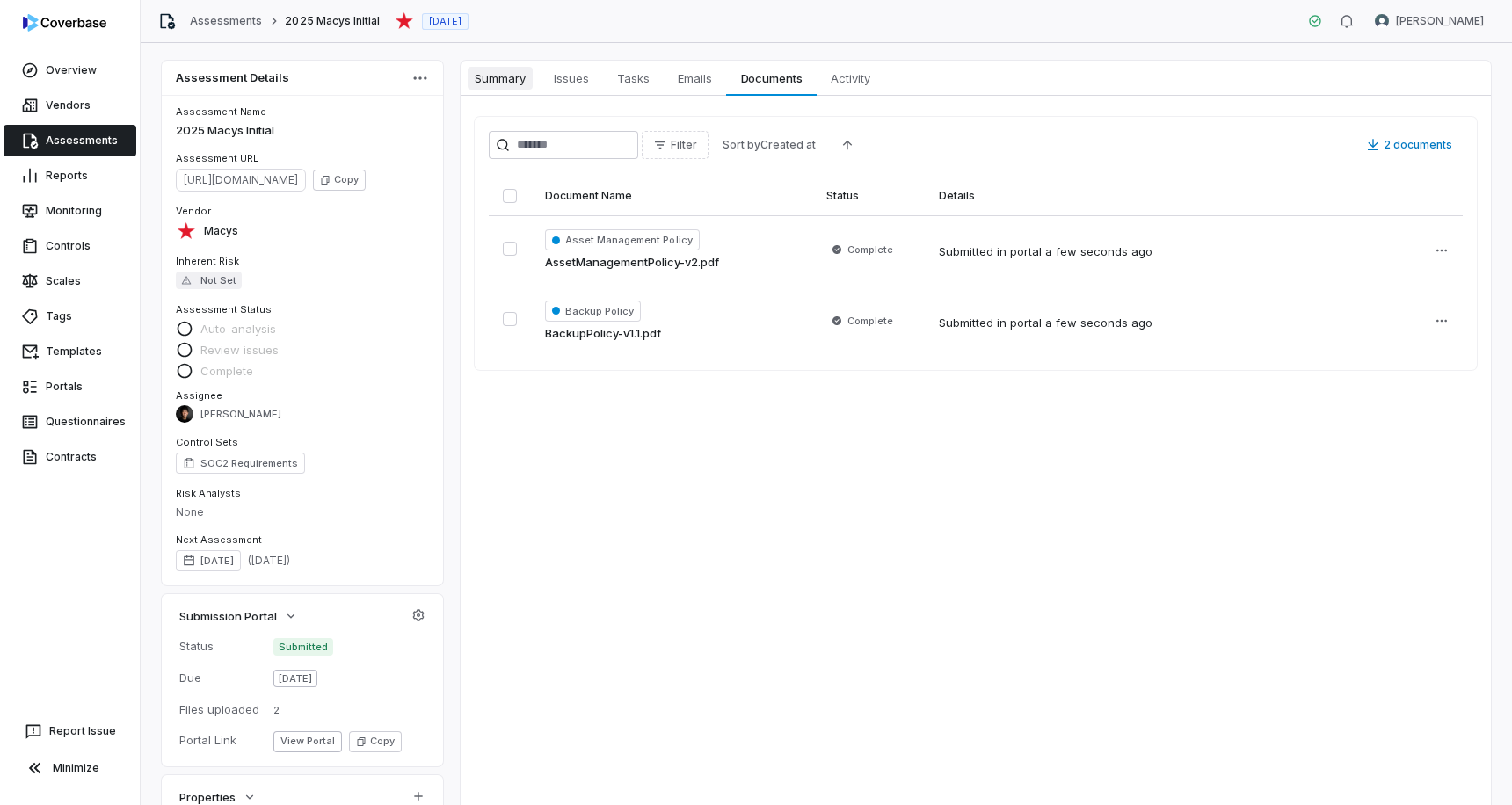 click on "Summary" at bounding box center (500, 78) 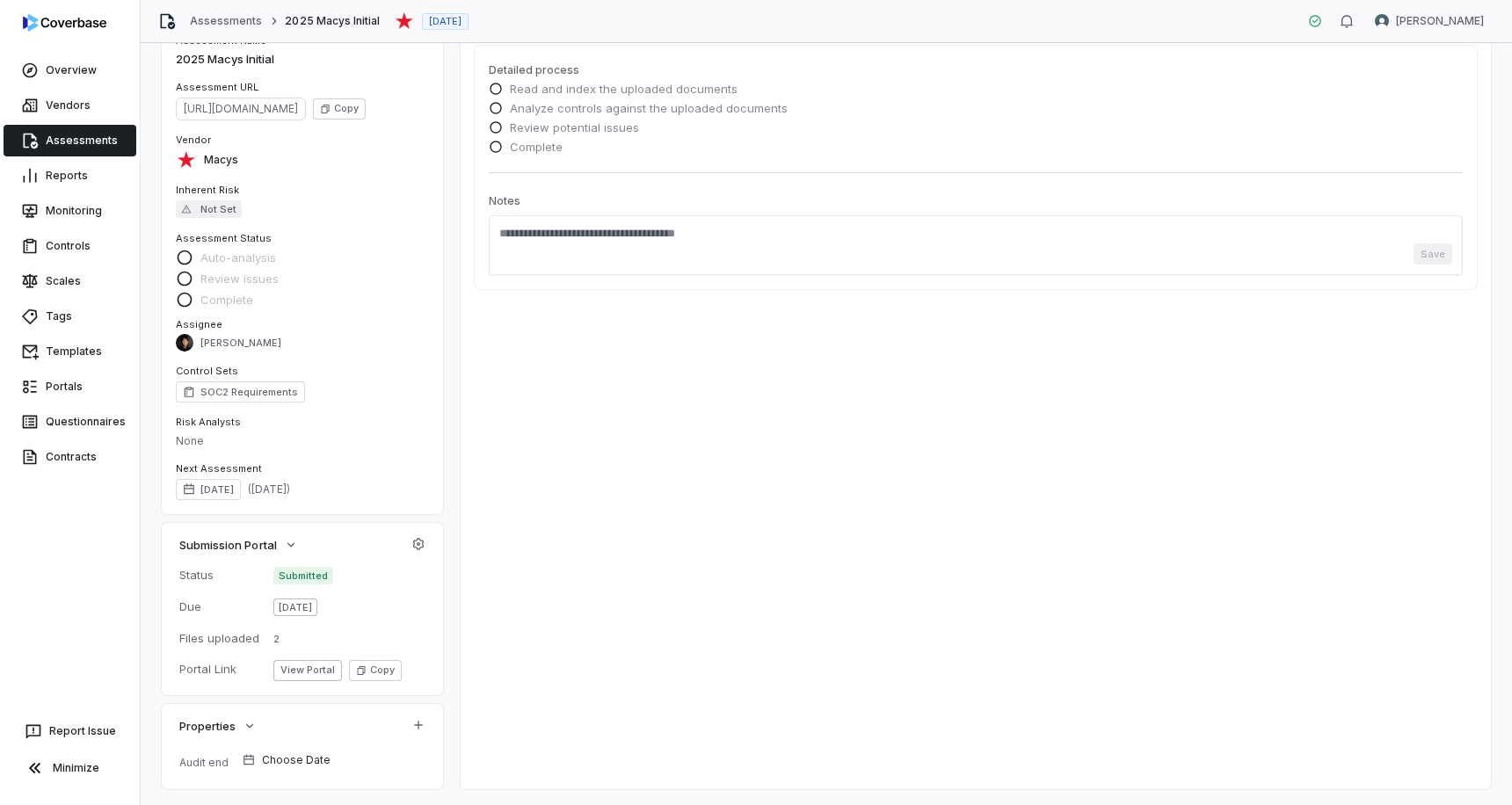 scroll, scrollTop: 0, scrollLeft: 0, axis: both 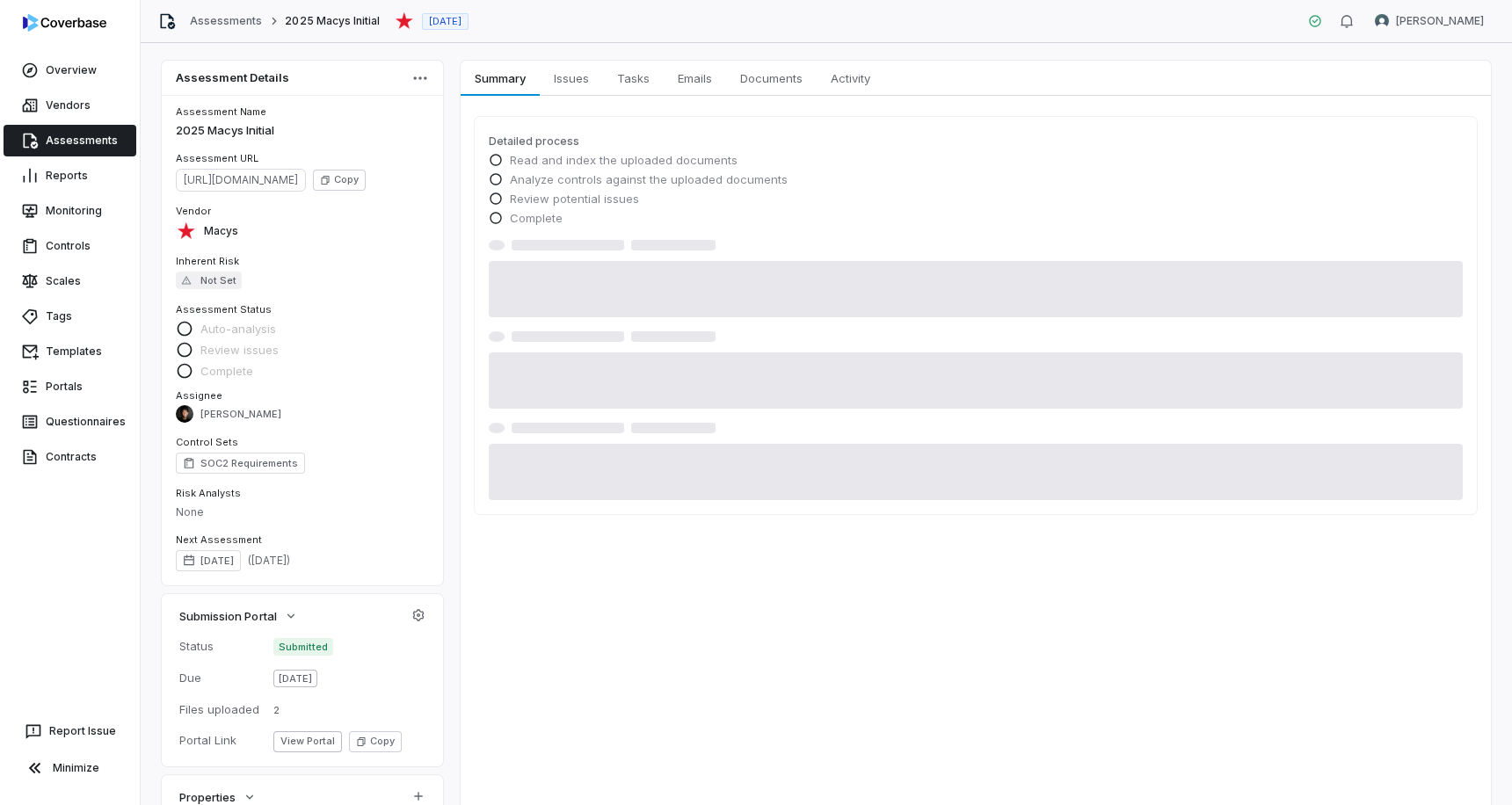 click on "Summary Summary Issues Issues Tasks Tasks Emails Emails Documents Documents Activity Activity Detailed process Read and index the uploaded documents Analyze controls against the uploaded documents Review potential issues Complete" at bounding box center (976, 461) 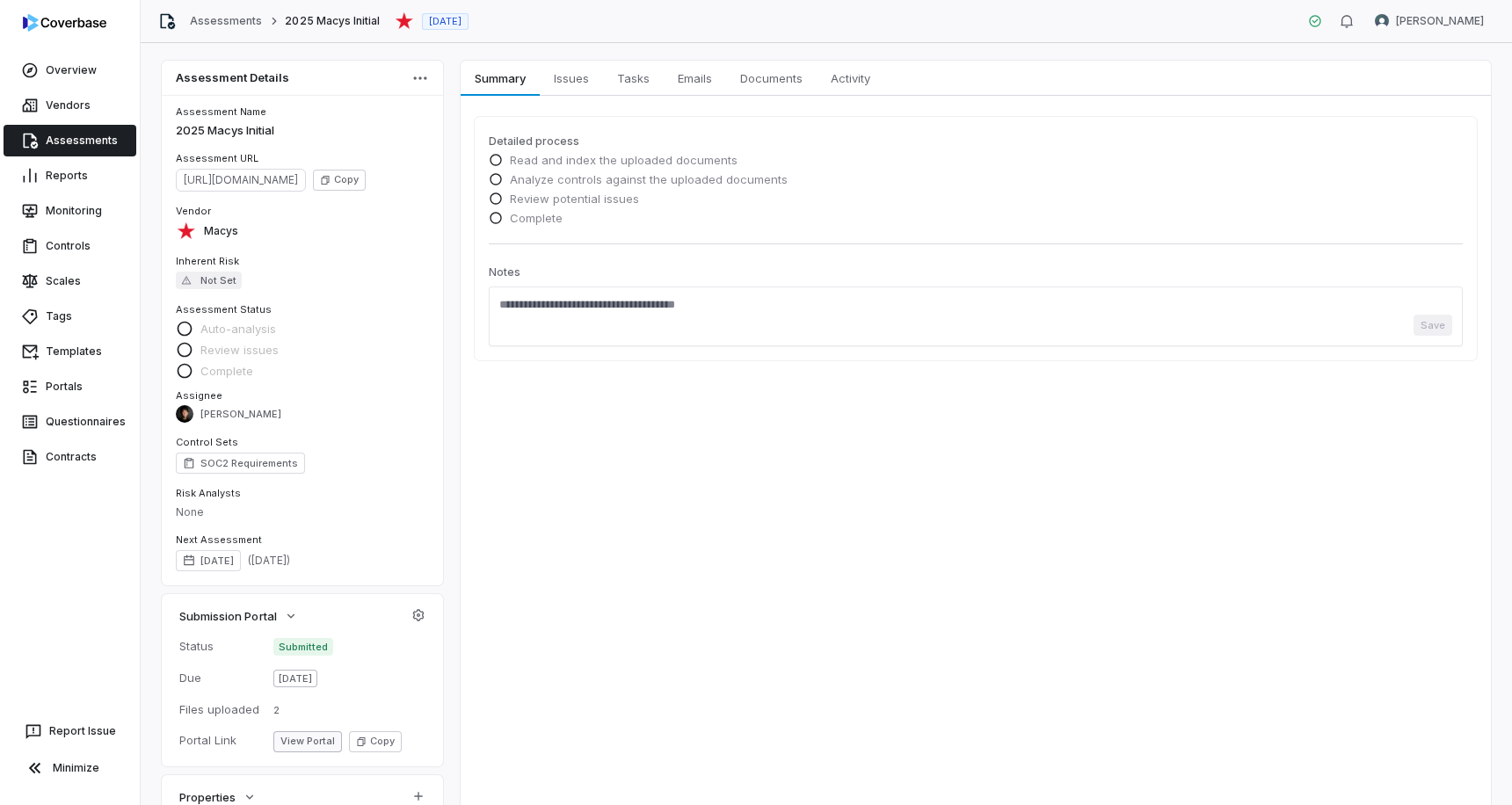 click on "View Portal" at bounding box center (308, 742) 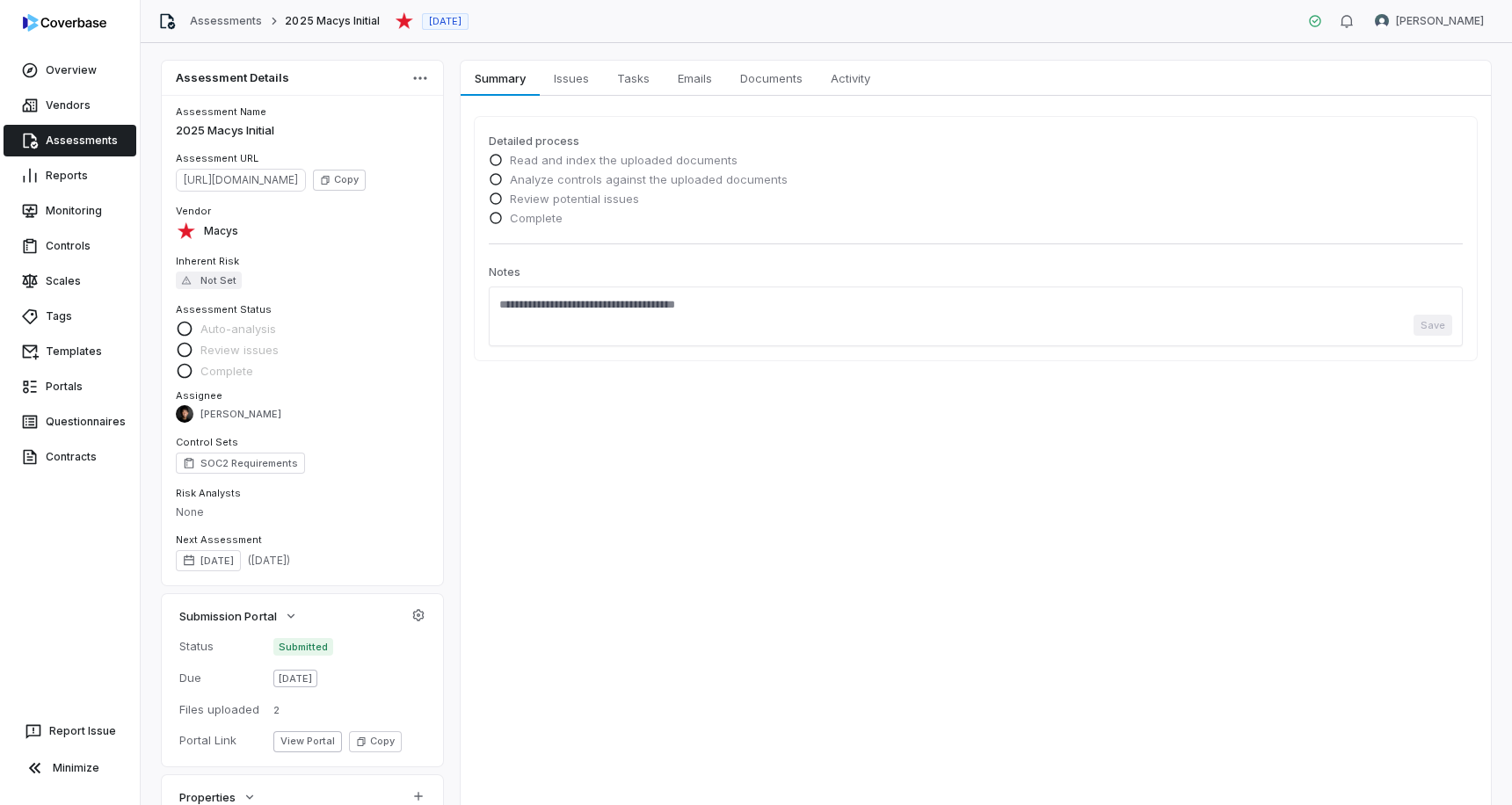 type 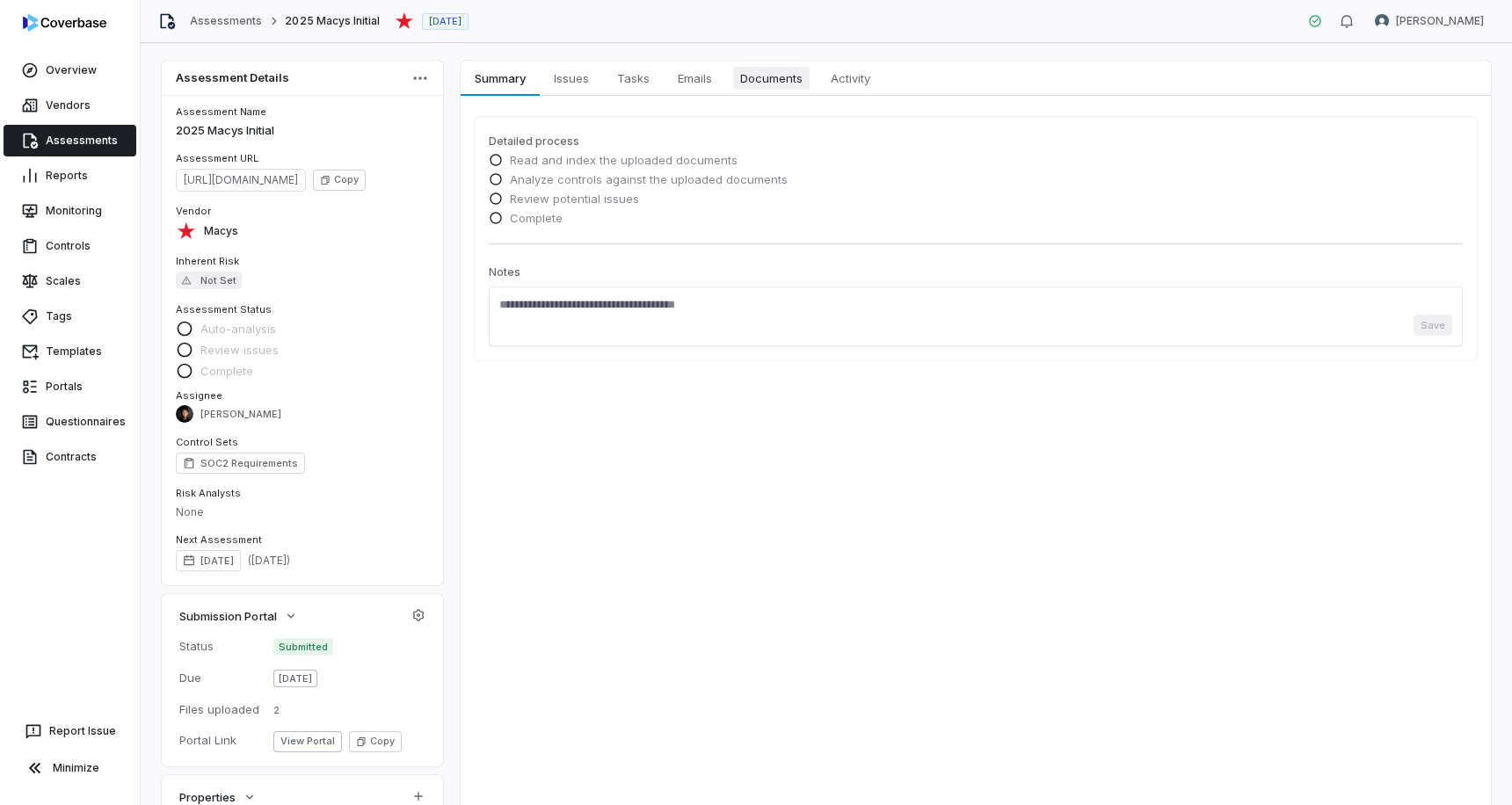 click on "Documents" at bounding box center [771, 78] 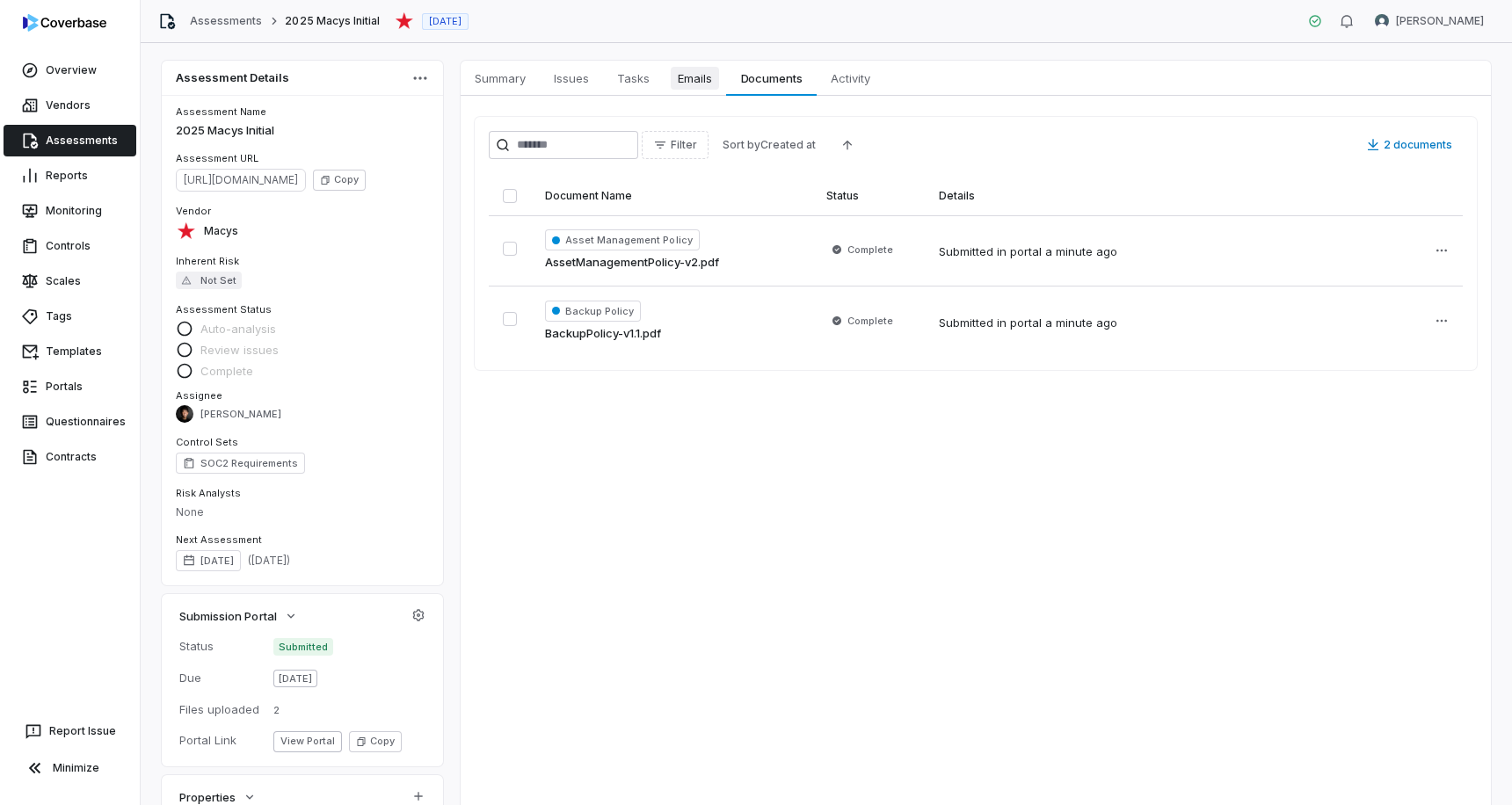 click on "Emails" at bounding box center [694, 78] 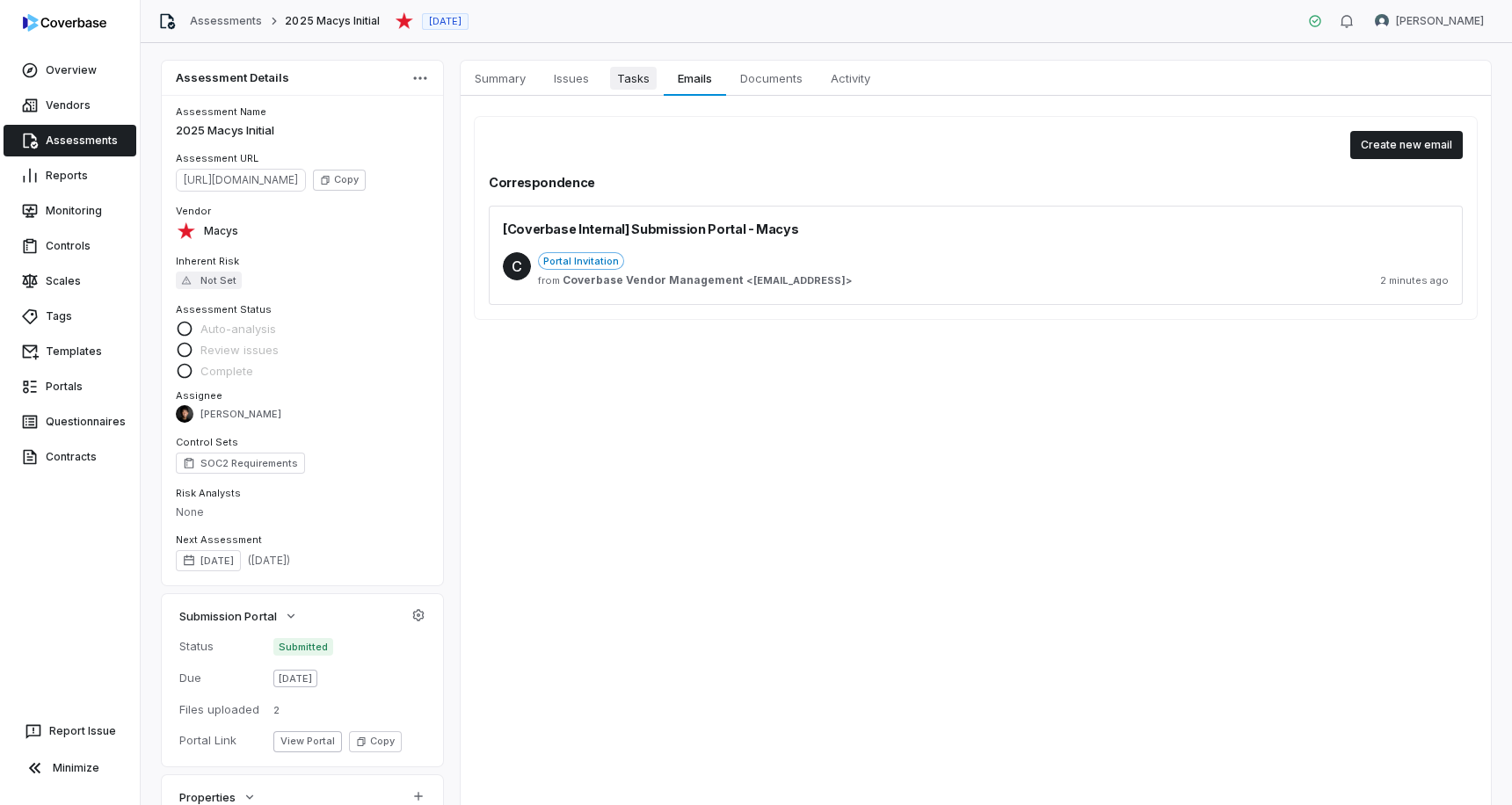 click on "Tasks" at bounding box center (633, 78) 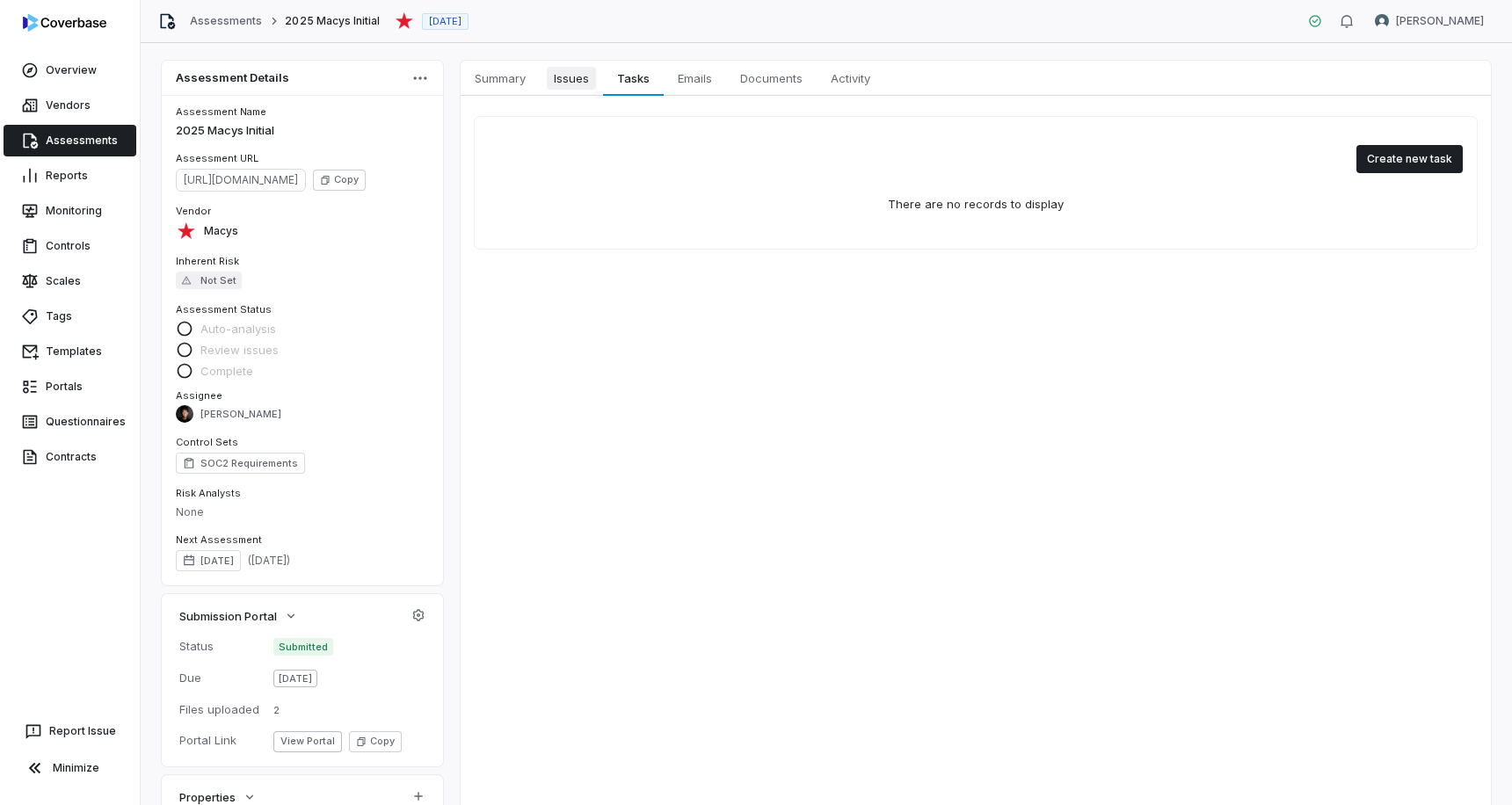 click on "Issues Issues" at bounding box center [571, 78] 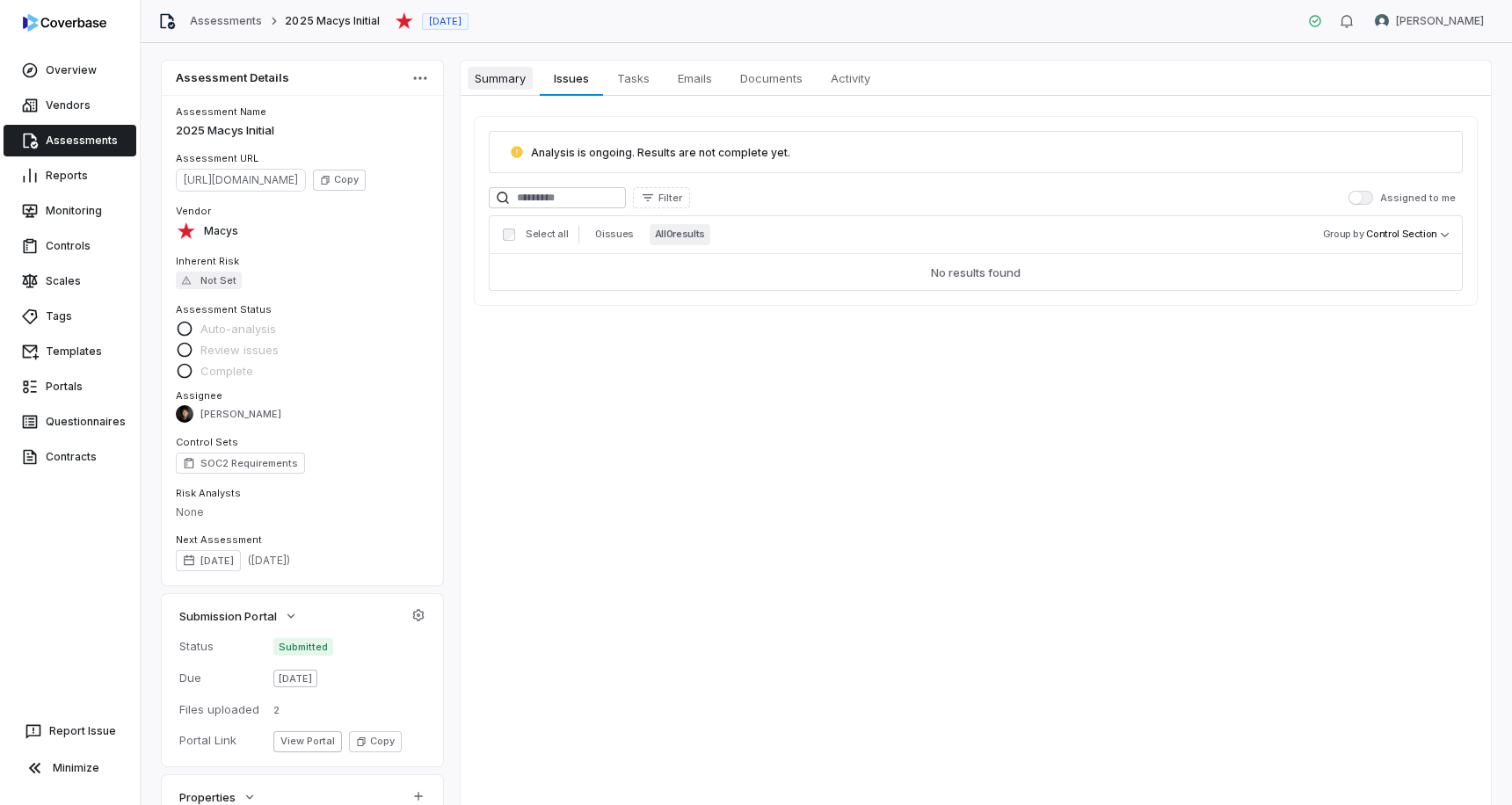 click on "Summary Summary" at bounding box center (500, 78) 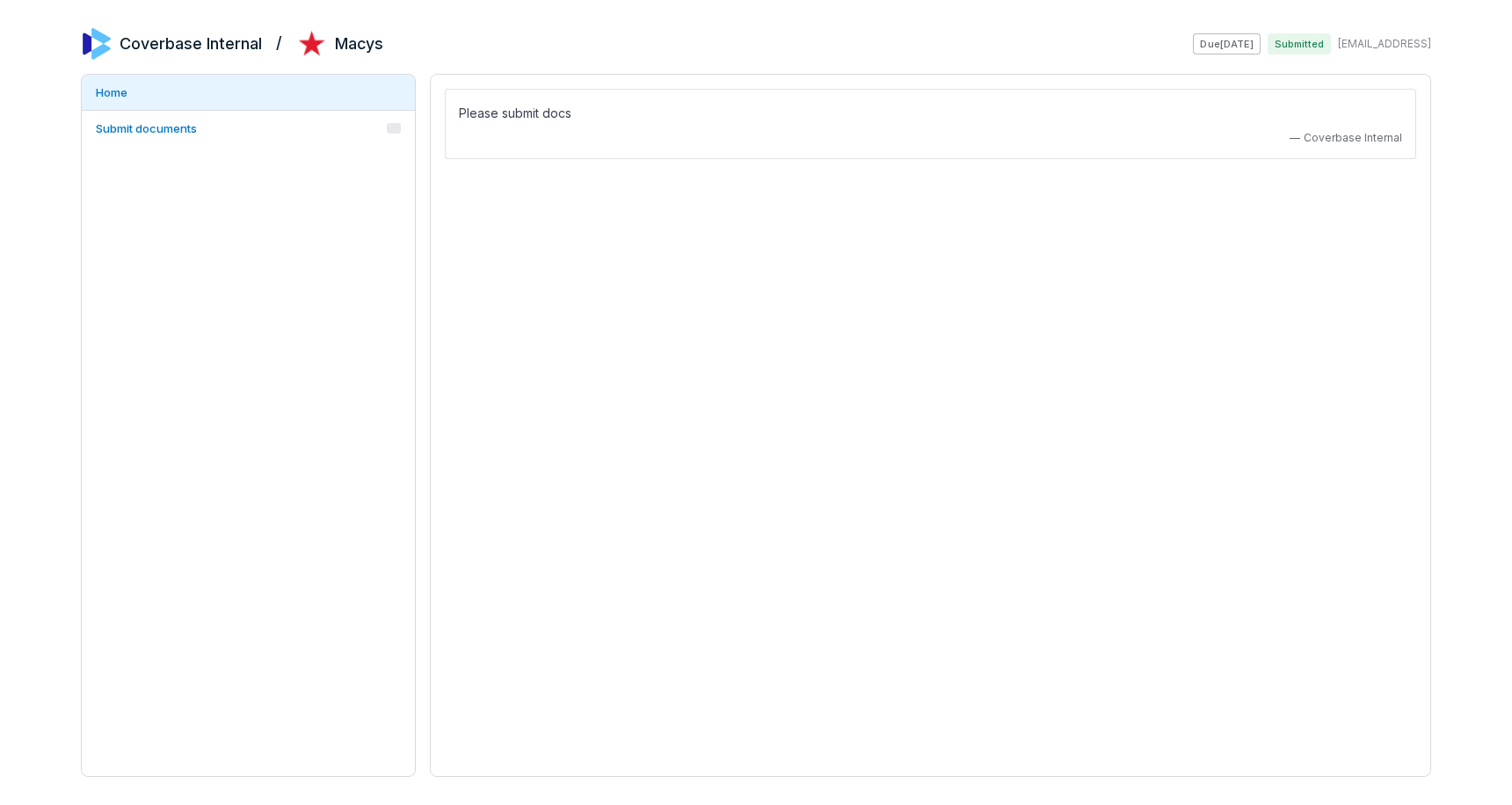 scroll, scrollTop: 0, scrollLeft: 0, axis: both 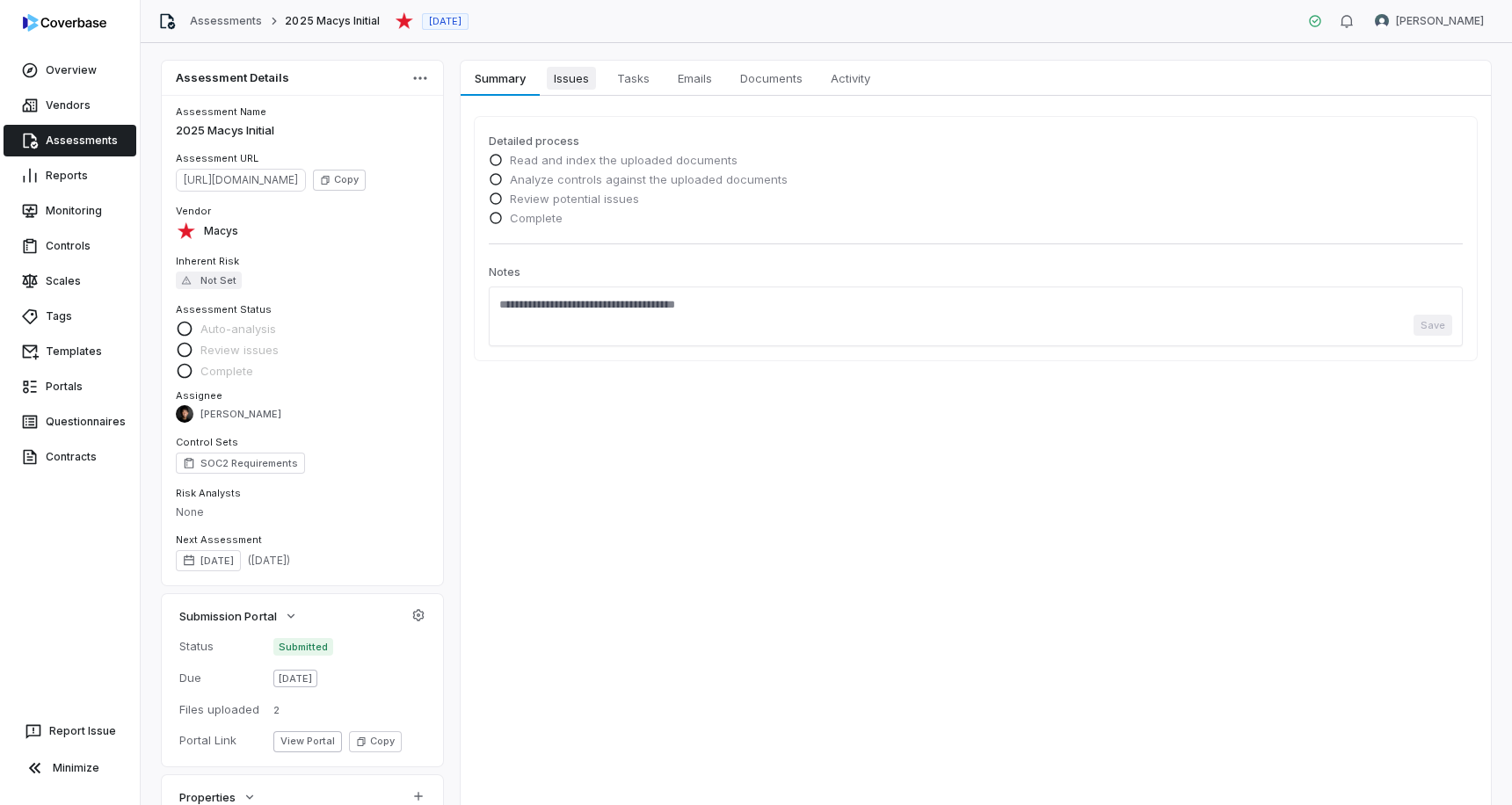 click on "Issues" at bounding box center (571, 78) 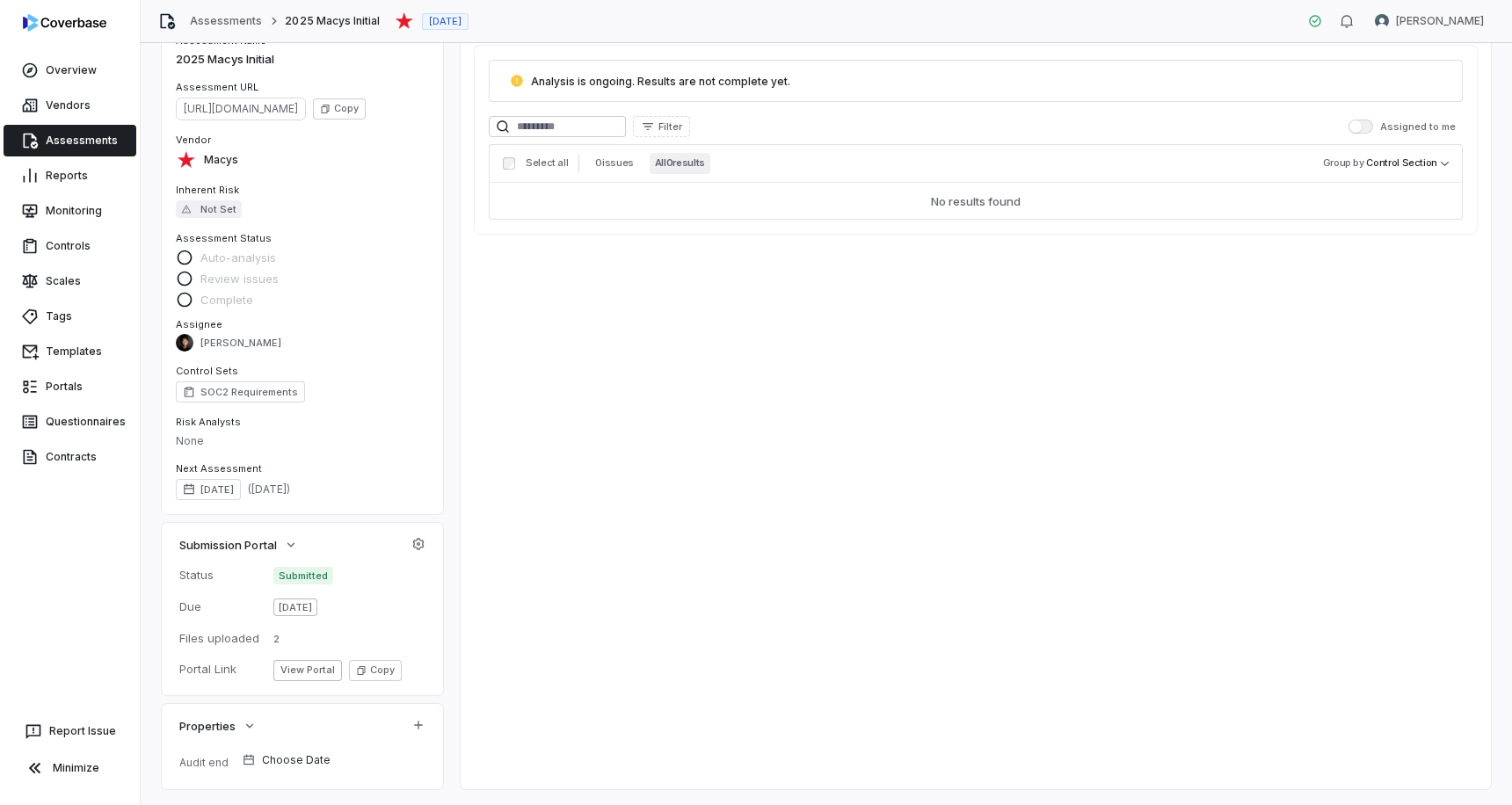 scroll, scrollTop: 0, scrollLeft: 0, axis: both 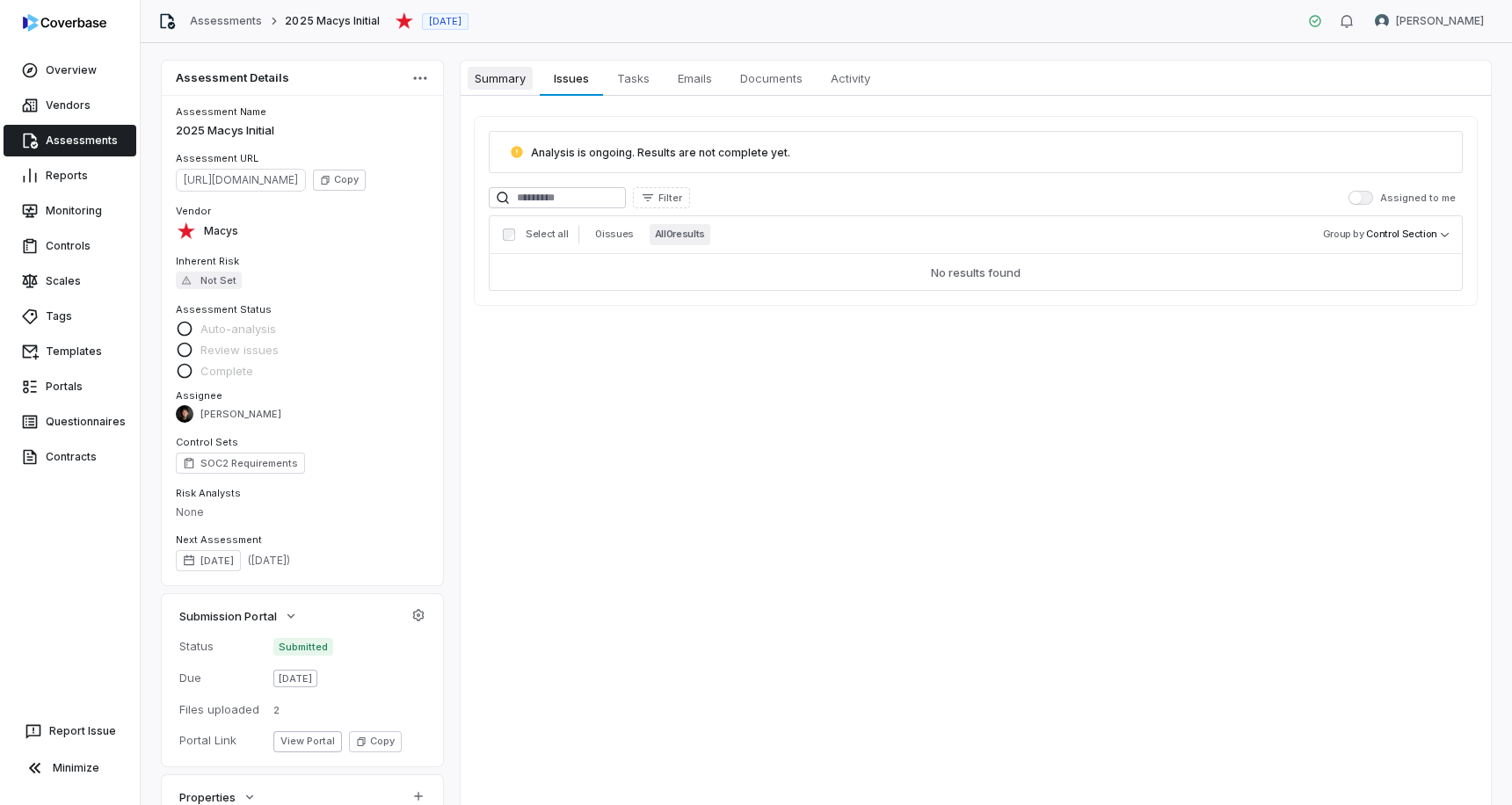 click on "Summary" at bounding box center [500, 78] 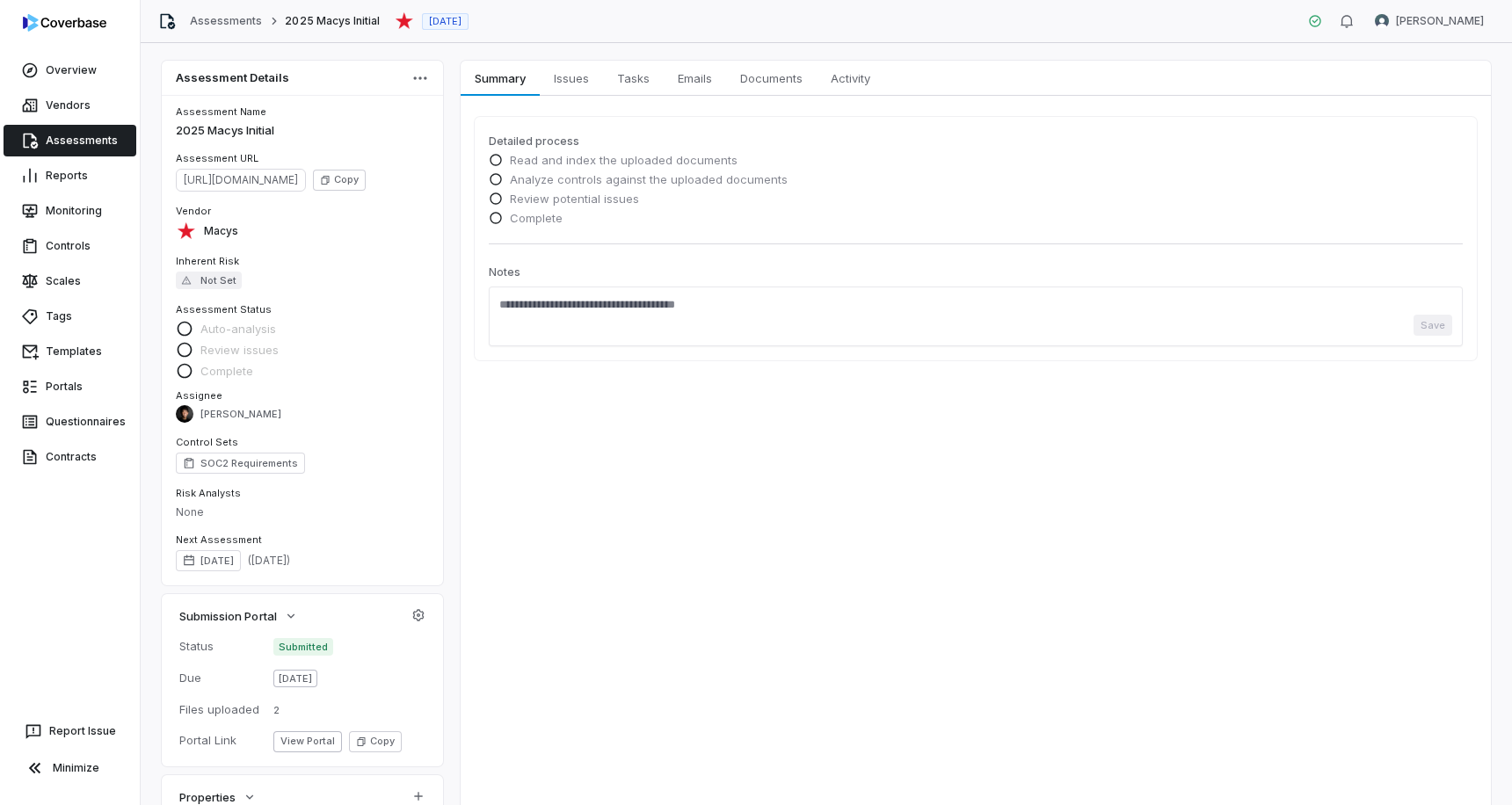 click on "Complete" at bounding box center (976, 220) 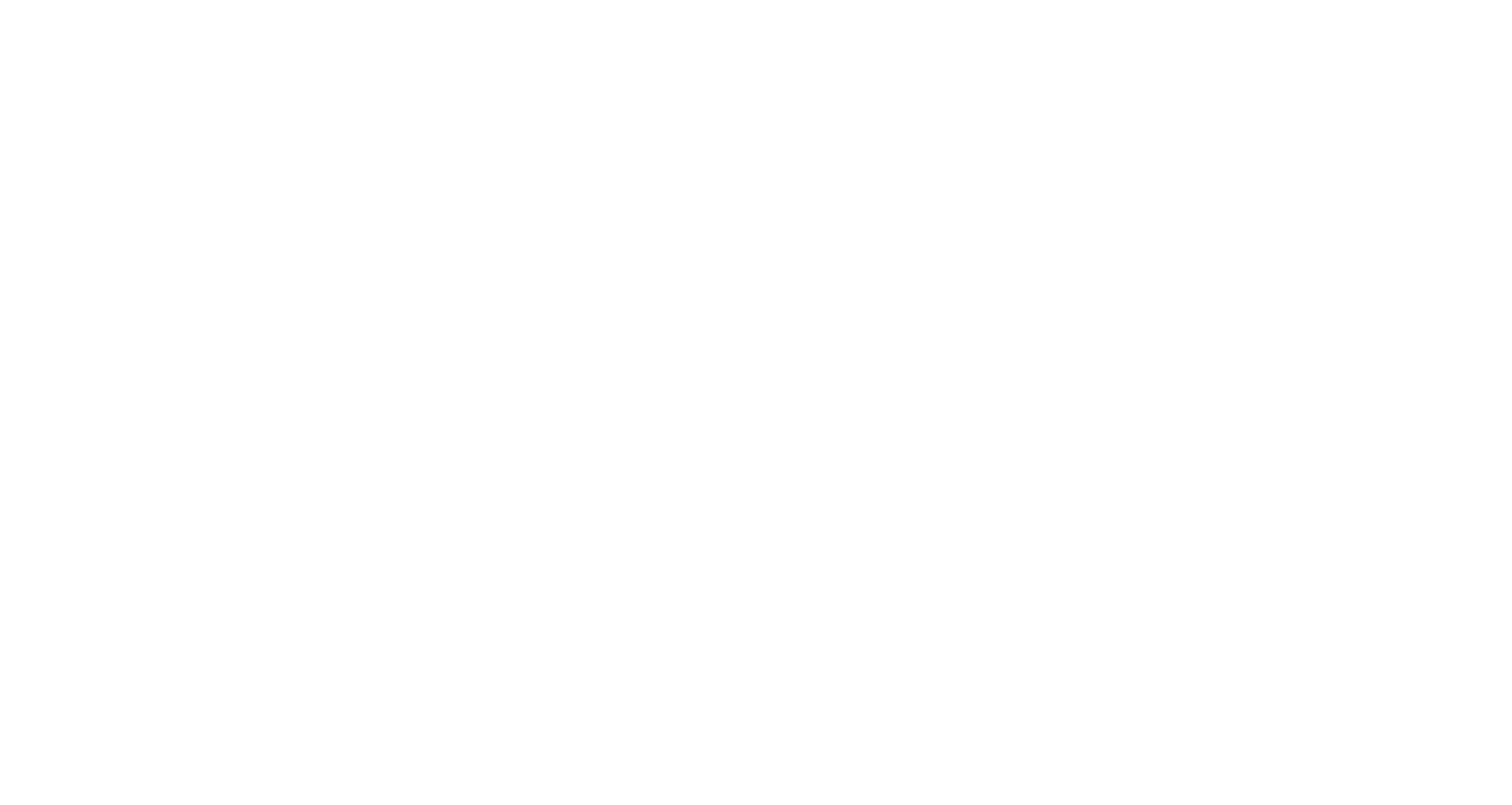 scroll, scrollTop: 0, scrollLeft: 0, axis: both 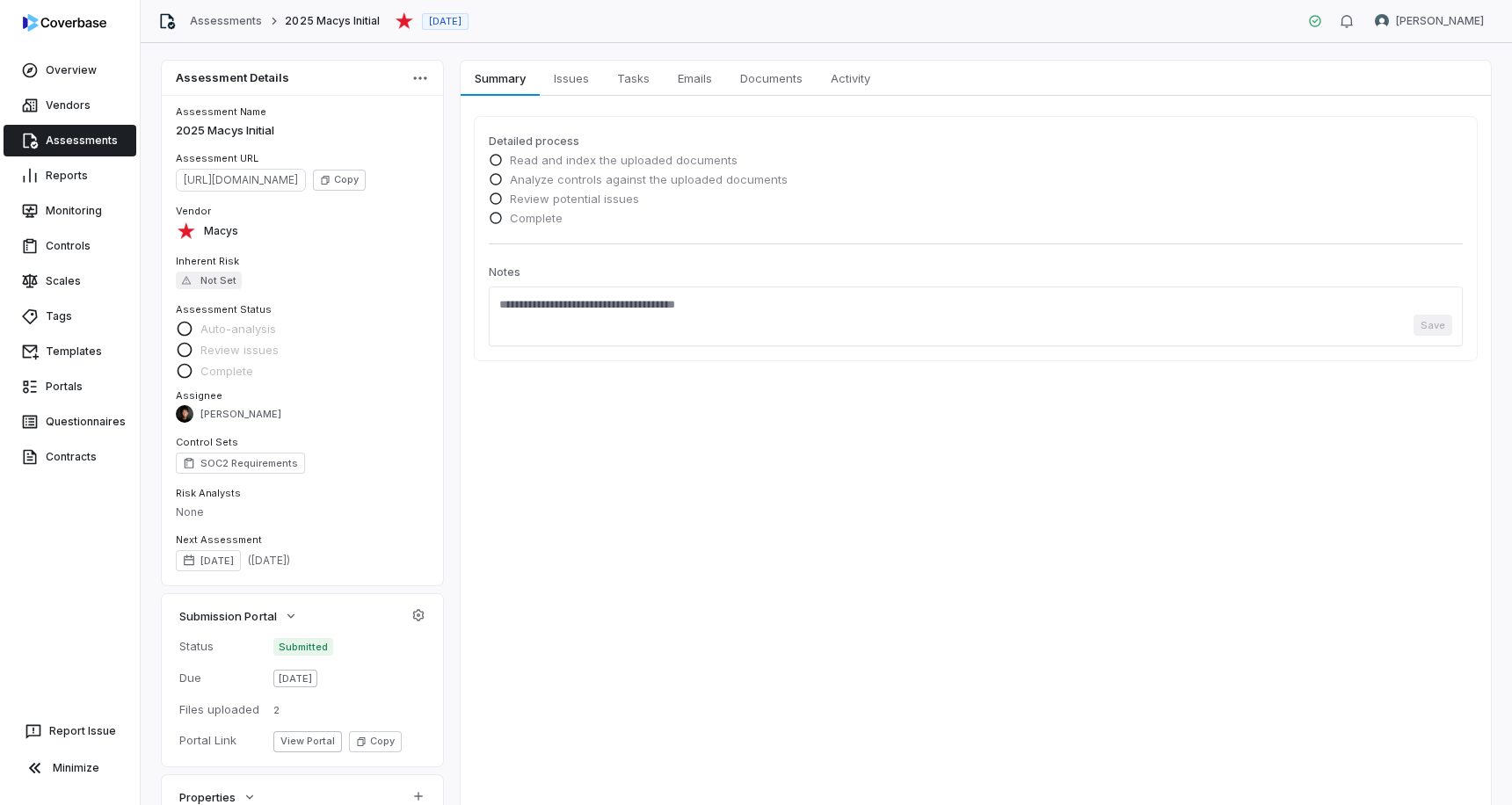 click on "Analyze controls against the uploaded documents" at bounding box center [976, 181] 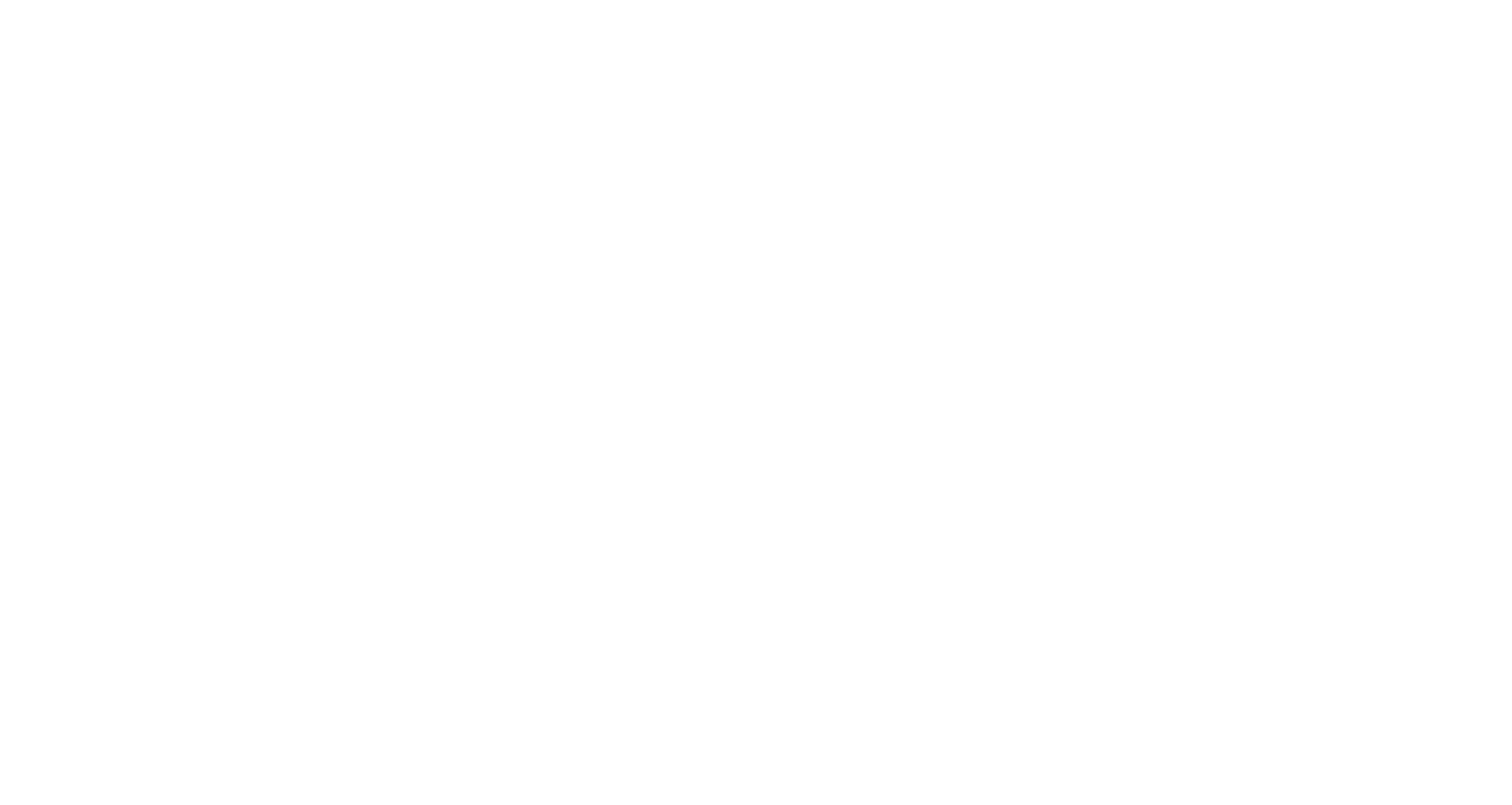 scroll, scrollTop: 0, scrollLeft: 0, axis: both 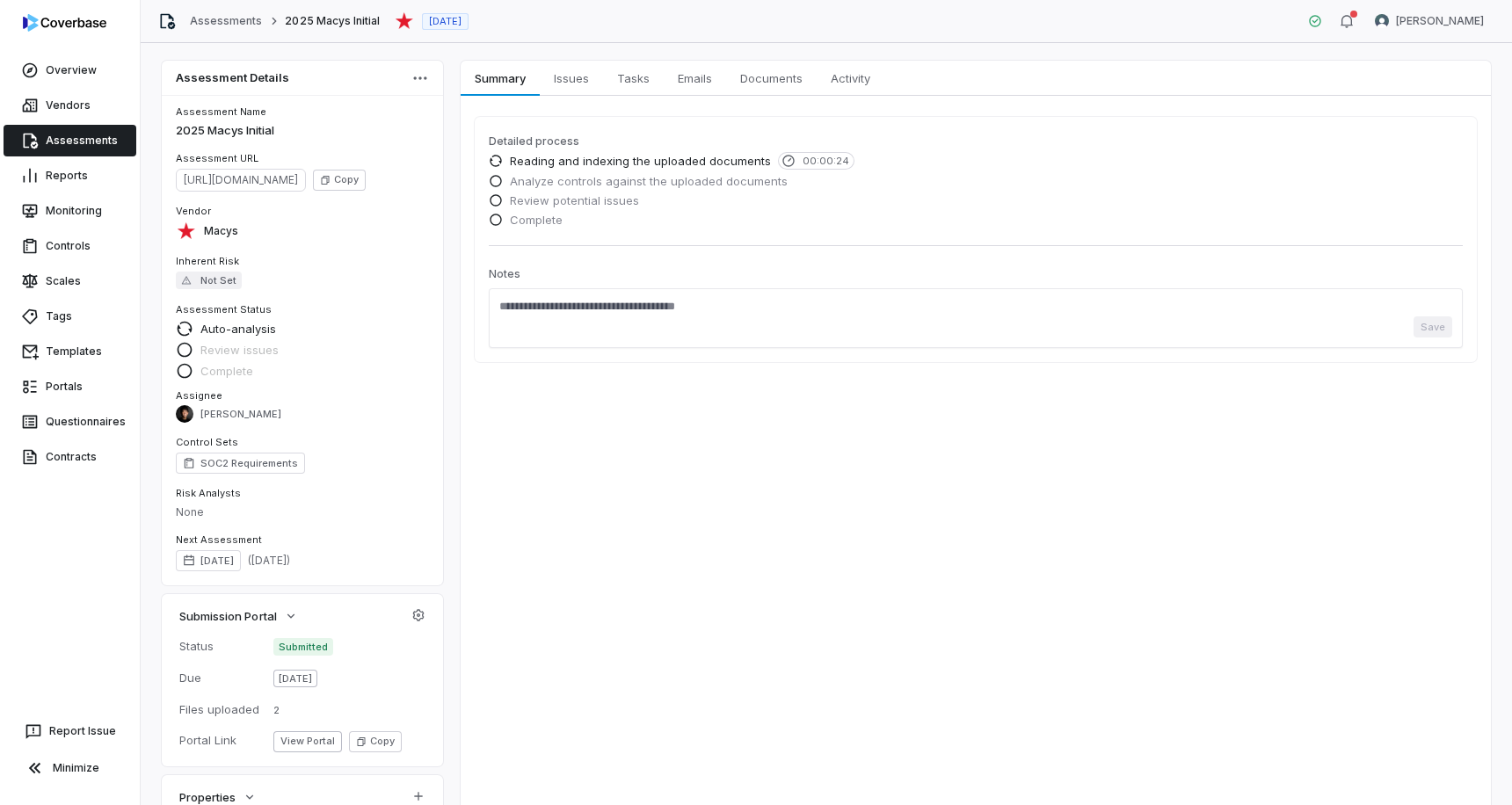 click on "Detailed process Reading and indexing the uploaded documents 00:00:24 Analyze controls against the uploaded documents Review potential issues Complete Notes   Save" at bounding box center (976, 239) 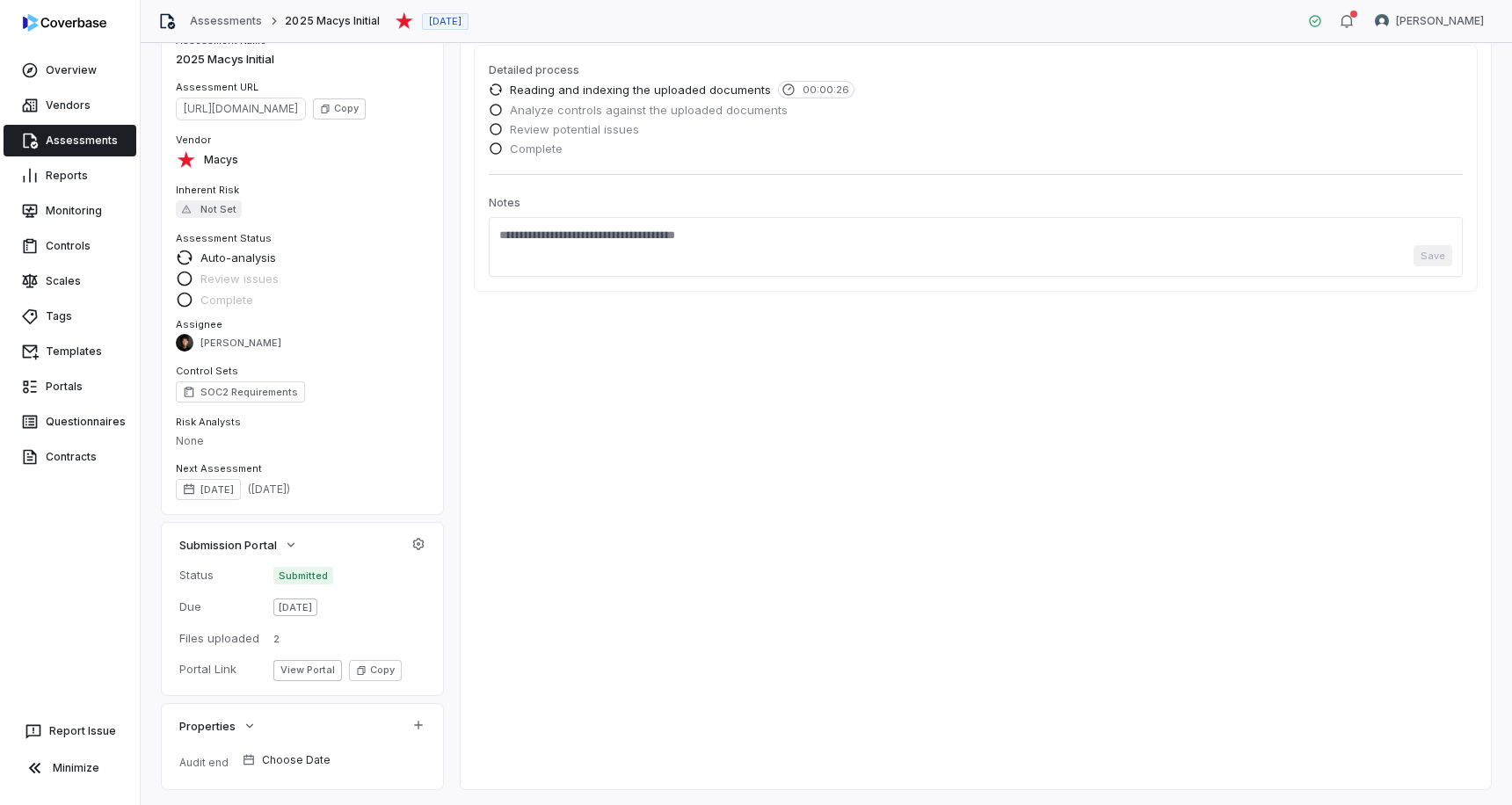 scroll, scrollTop: 0, scrollLeft: 0, axis: both 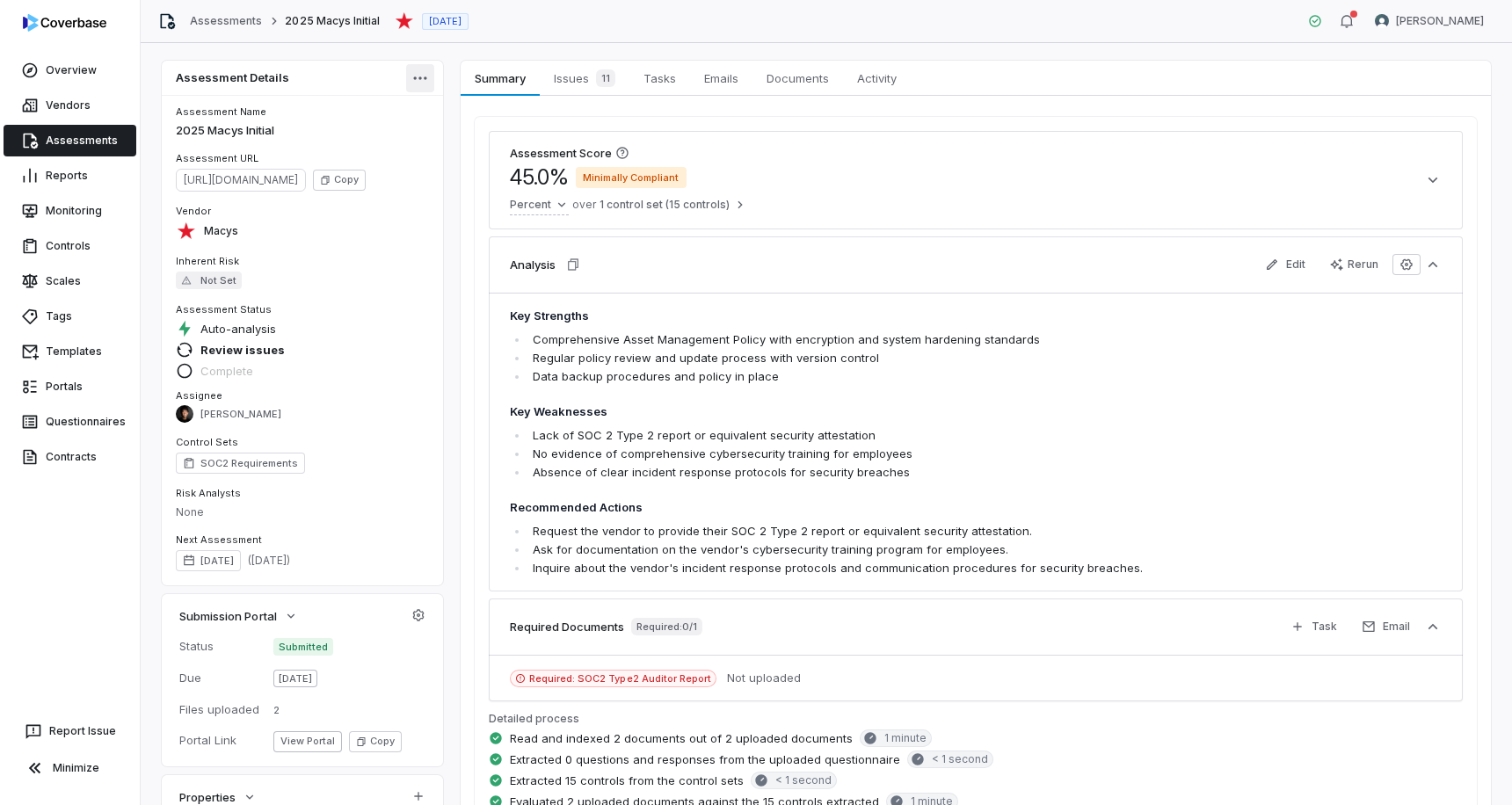 click on "Overview Vendors Assessments Reports Monitoring Controls Scales Tags Templates Portals Questionnaires Contracts Report Issue Minimize Assessments 2025 Macys Initial [DATE] Zi [PERSON_NAME] Assessment Details Assessment Name 2025 Macys Initial Assessment URL  [URL][DOMAIN_NAME] Copy Vendor Macys Inherent Risk Not Set Assessment Status Auto-analysis Review issues Complete Assignee [PERSON_NAME] Control Sets SOC2 Requirements Risk Analysts None Next Assessment [DATE] ( [DATE] ) Submission Portal Status Submitted Due [DATE] Files uploaded 2 Portal Link View Portal Copy Properties Audit end Choose Date Summary Summary Issues 11 Issues 11 Tasks Tasks Emails Emails Documents Documents Activity Activity Assessment Score 45.0 % Minimally Compliant Percent over 1 control set (15 controls) Analysis Edit Rerun Key Strengths
Comprehensive Asset Management Policy with encryption and system hardening standards" at bounding box center [756, 402] 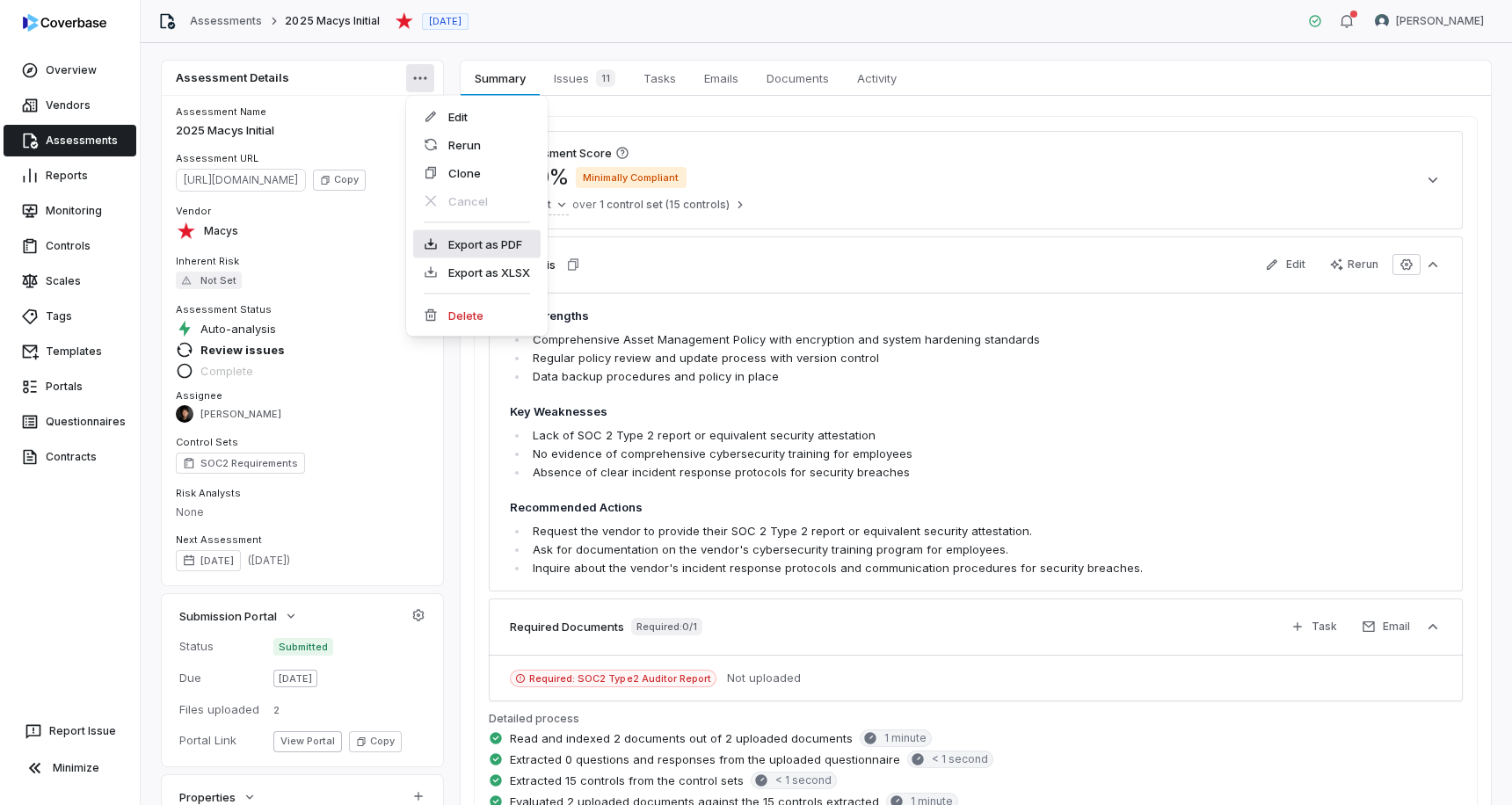 click on "Export as PDF" at bounding box center (476, 244) 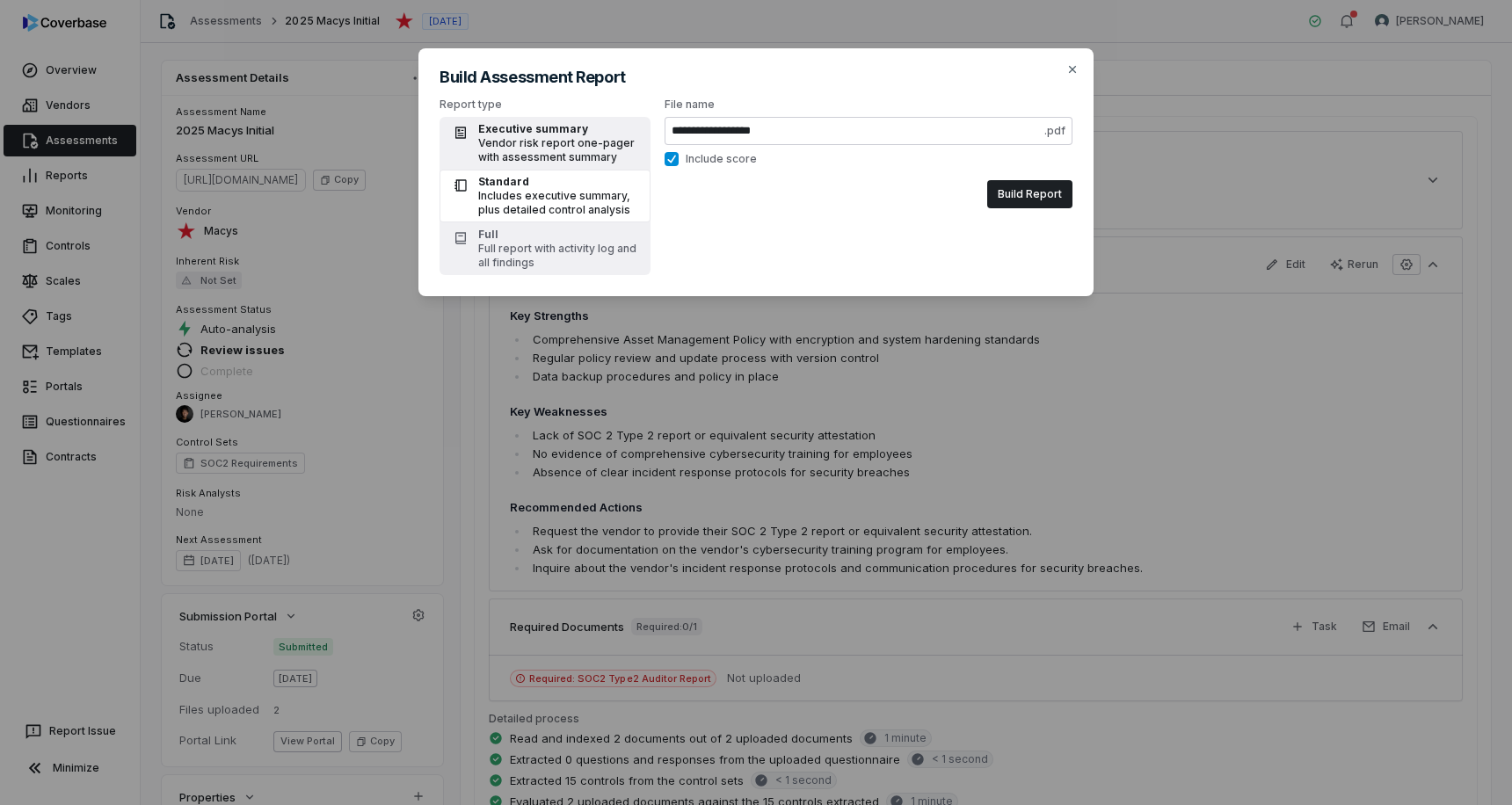 click on "Vendor risk report one-pager with assessment summary" at bounding box center [559, 150] 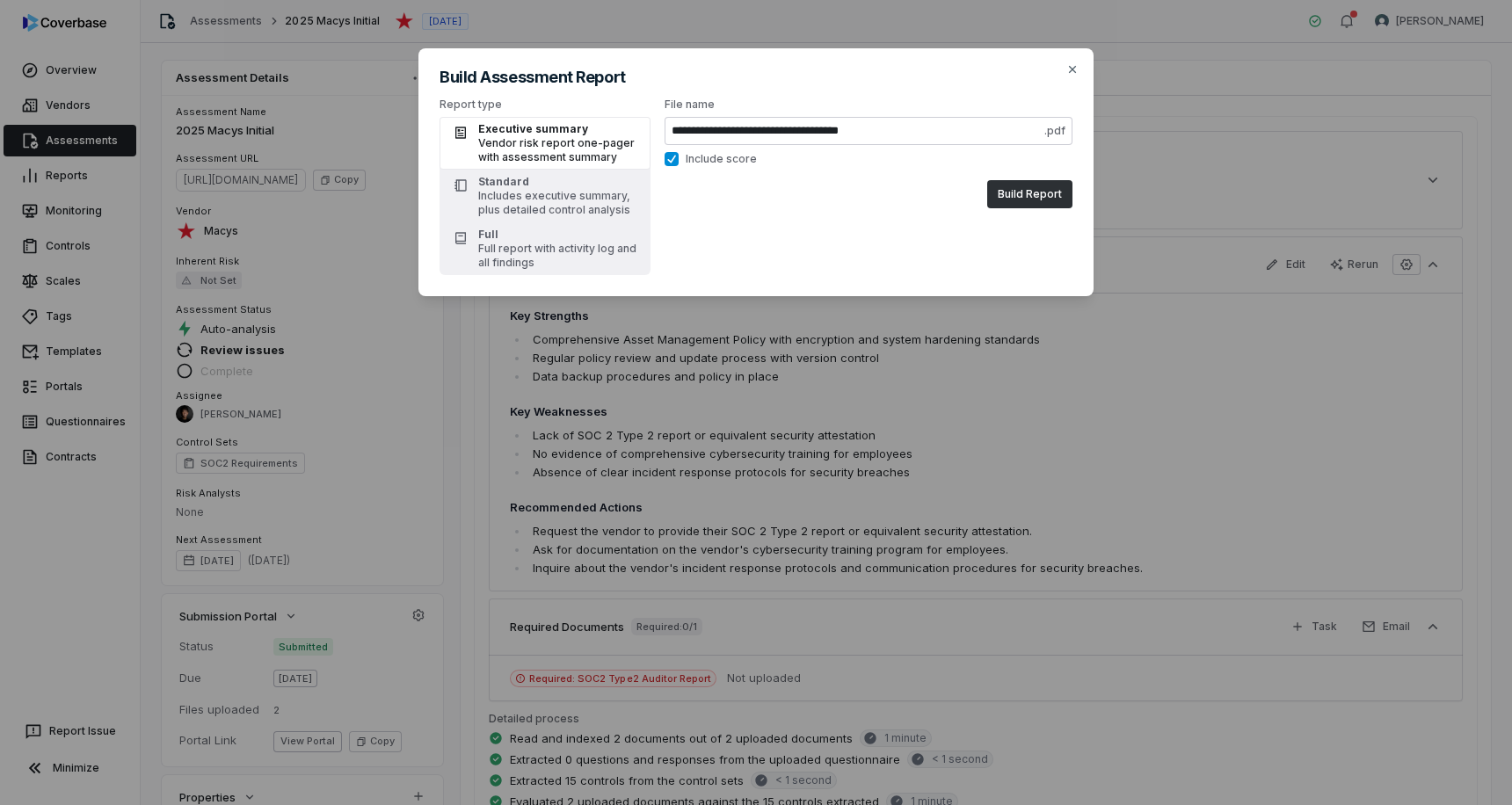 click on "Build Report" at bounding box center (1029, 194) 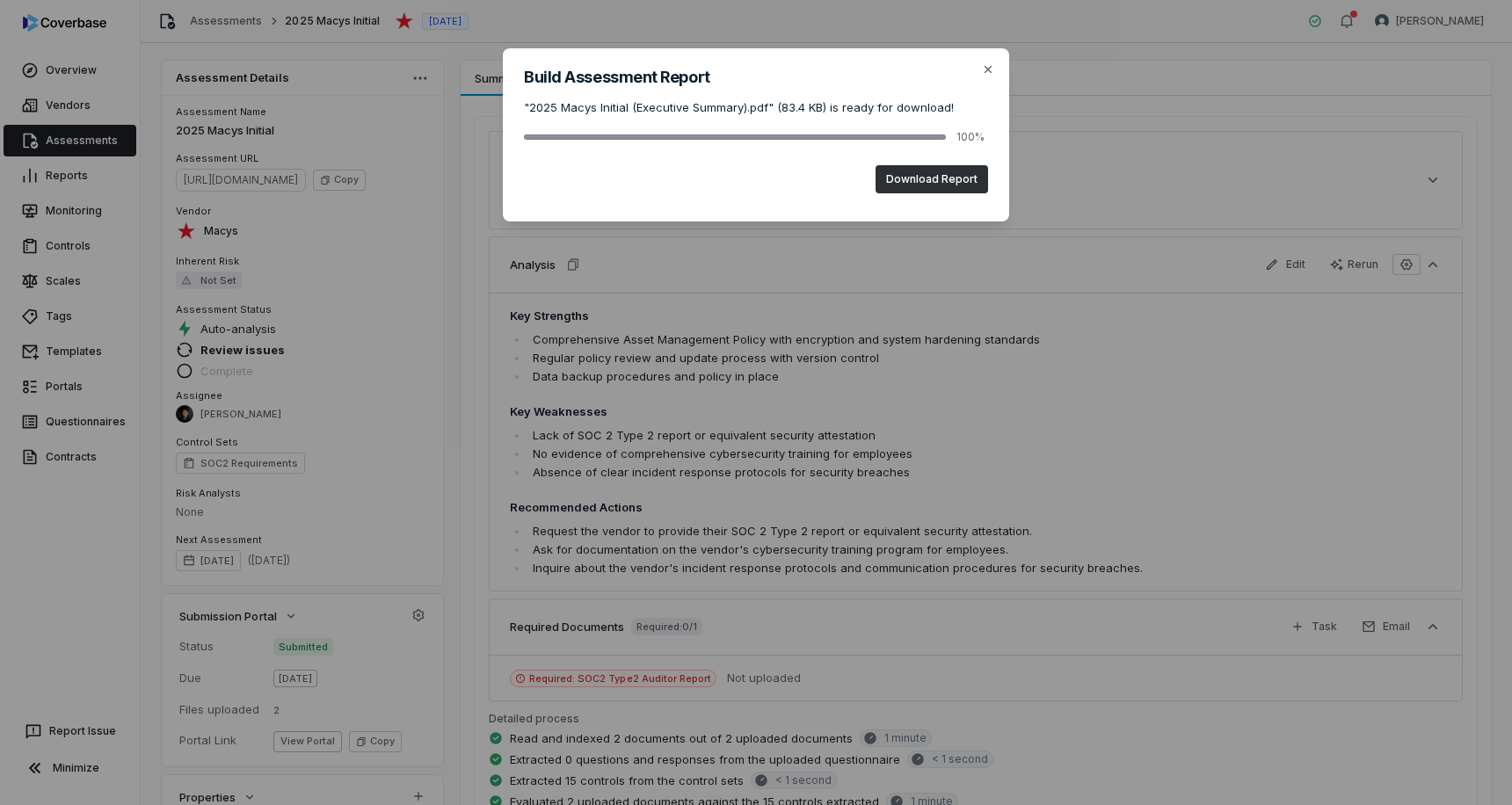 click on "Download Report" at bounding box center (932, 179) 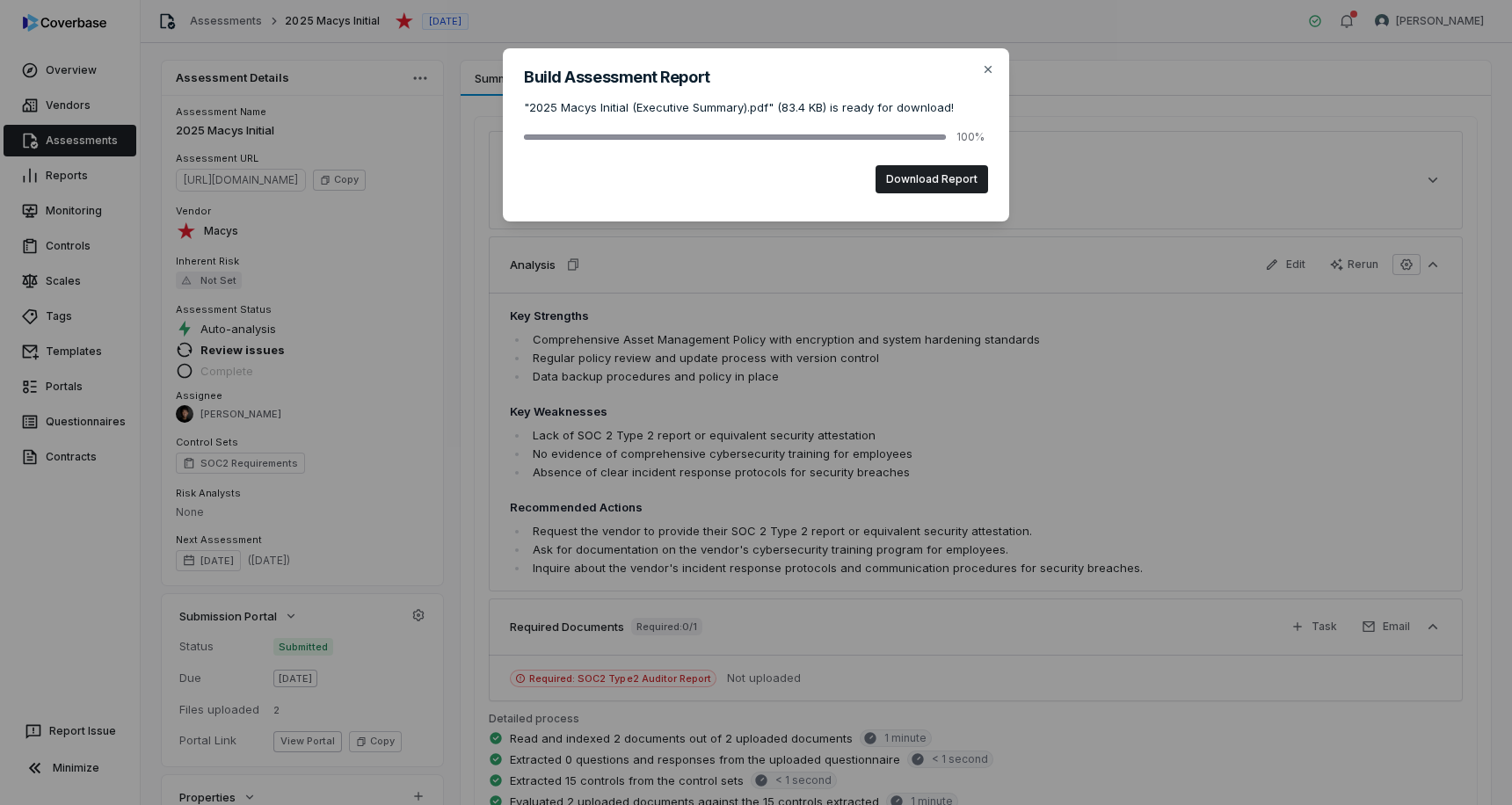 type 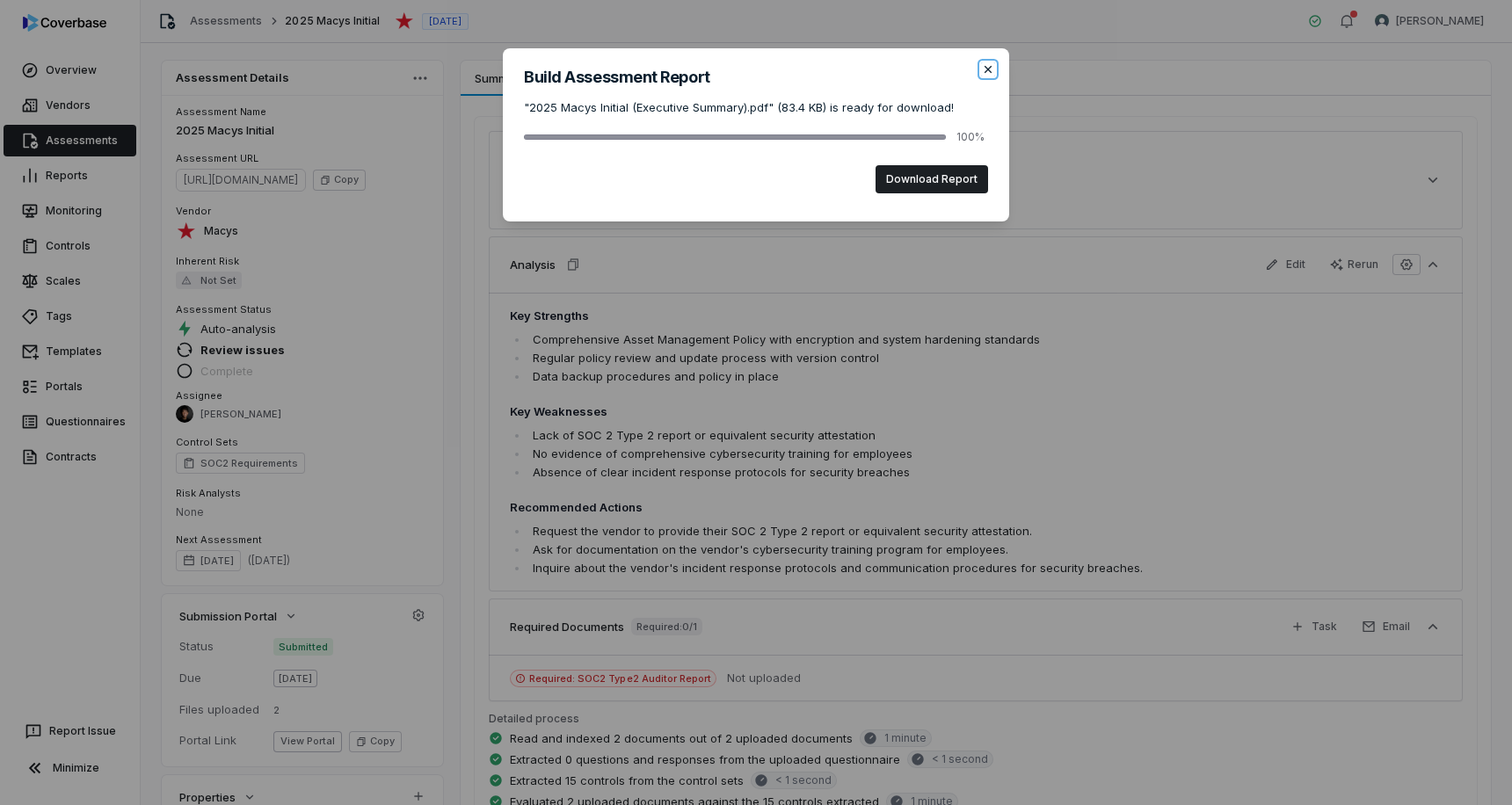 click 